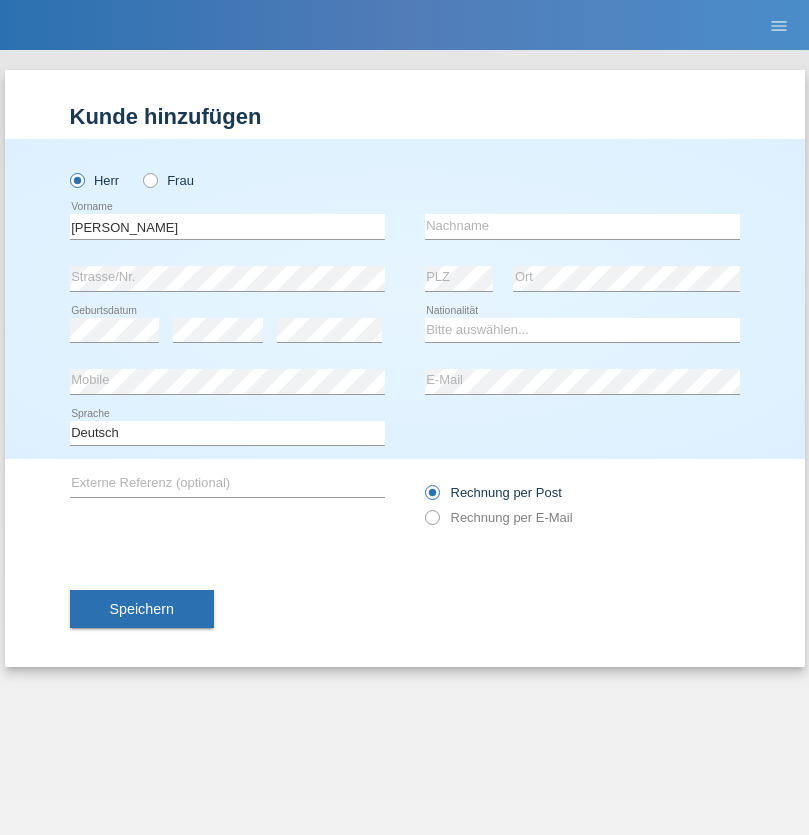 scroll, scrollTop: 0, scrollLeft: 0, axis: both 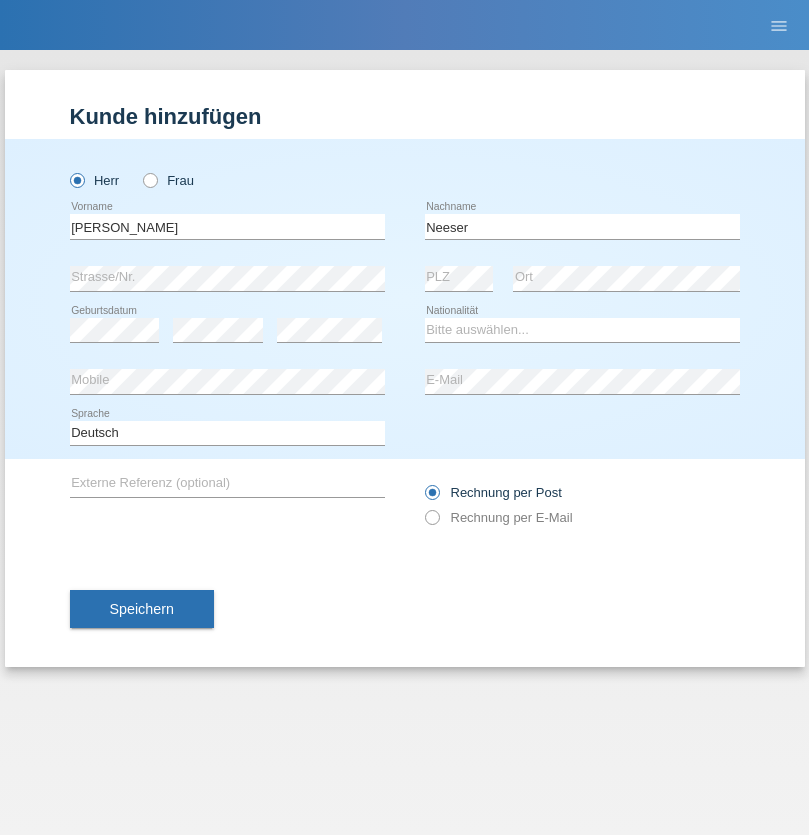 type on "Neeser" 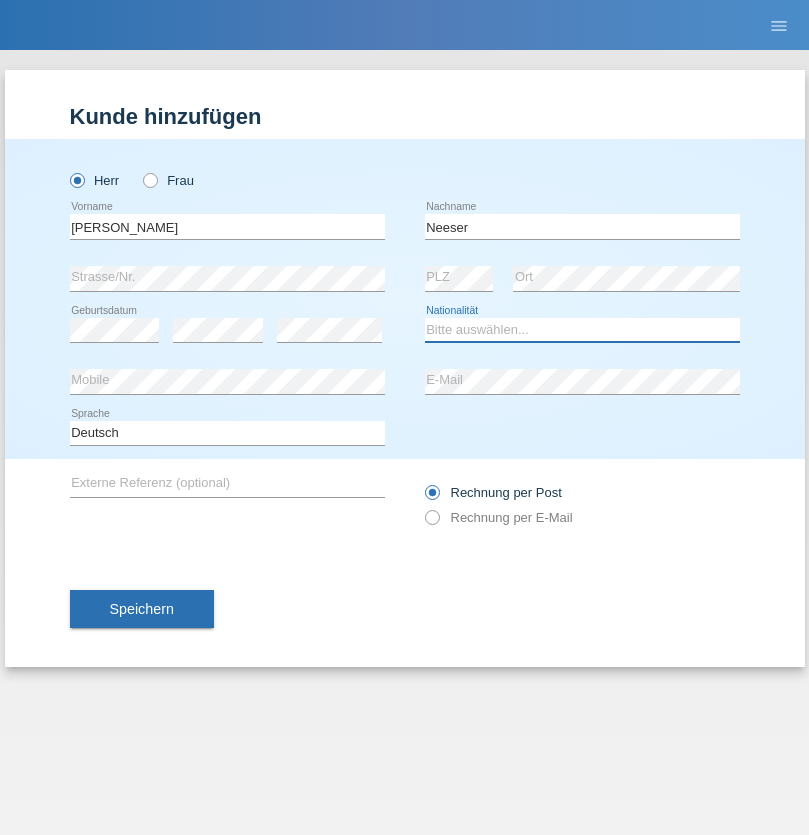 select on "CH" 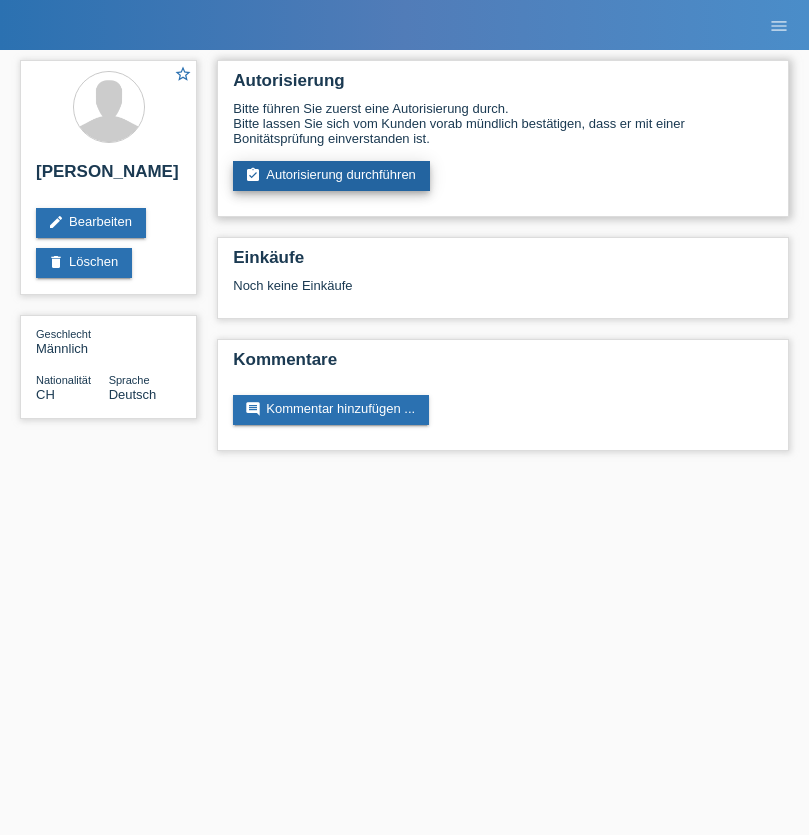 click on "assignment_turned_in  Autorisierung durchführen" at bounding box center [331, 176] 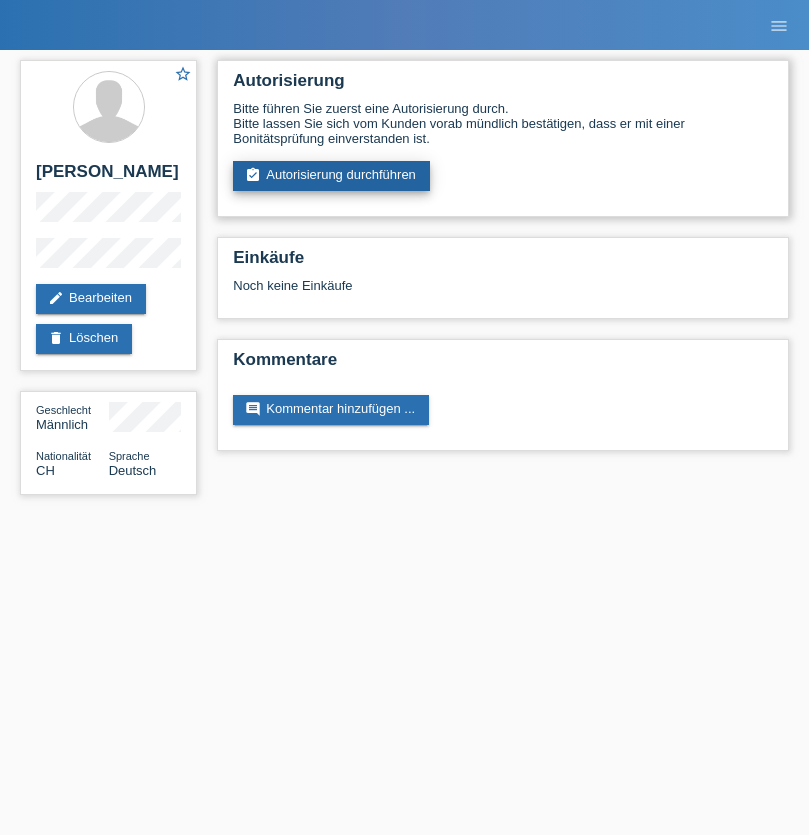 scroll, scrollTop: 0, scrollLeft: 0, axis: both 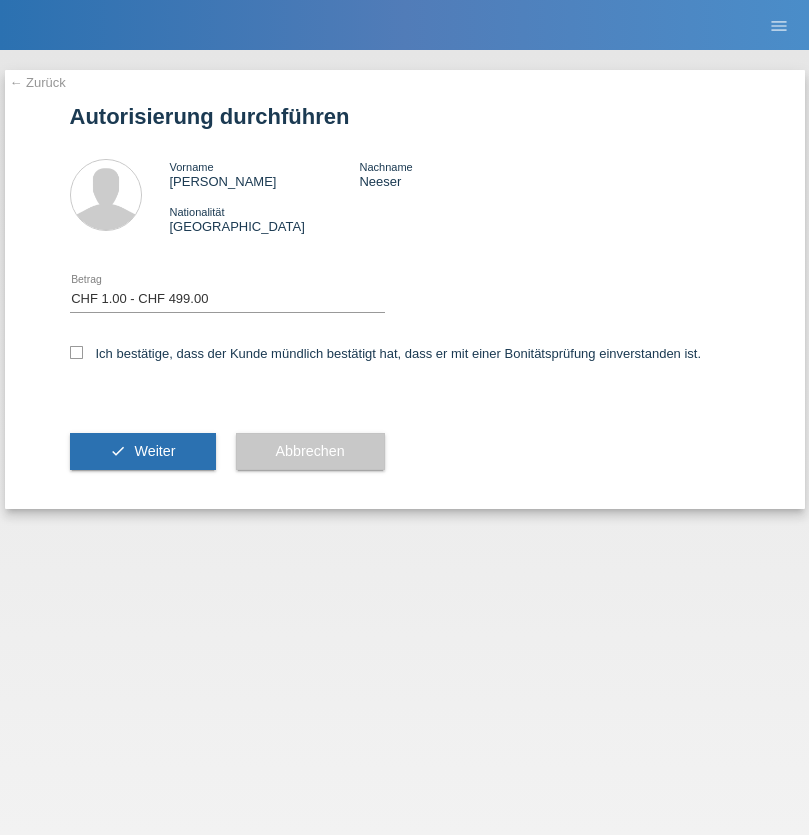 select on "1" 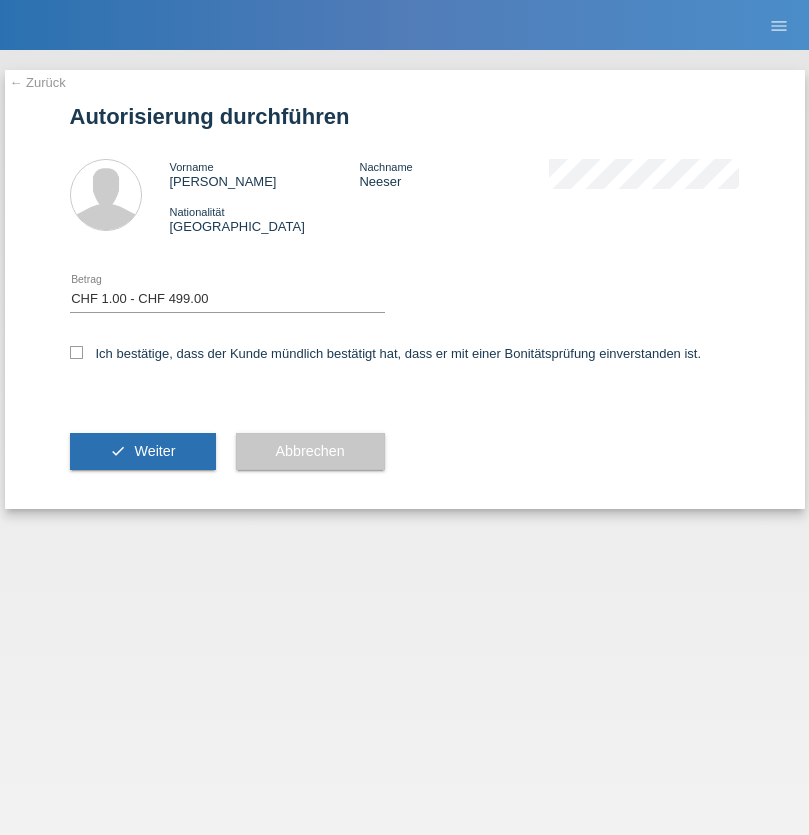 checkbox on "true" 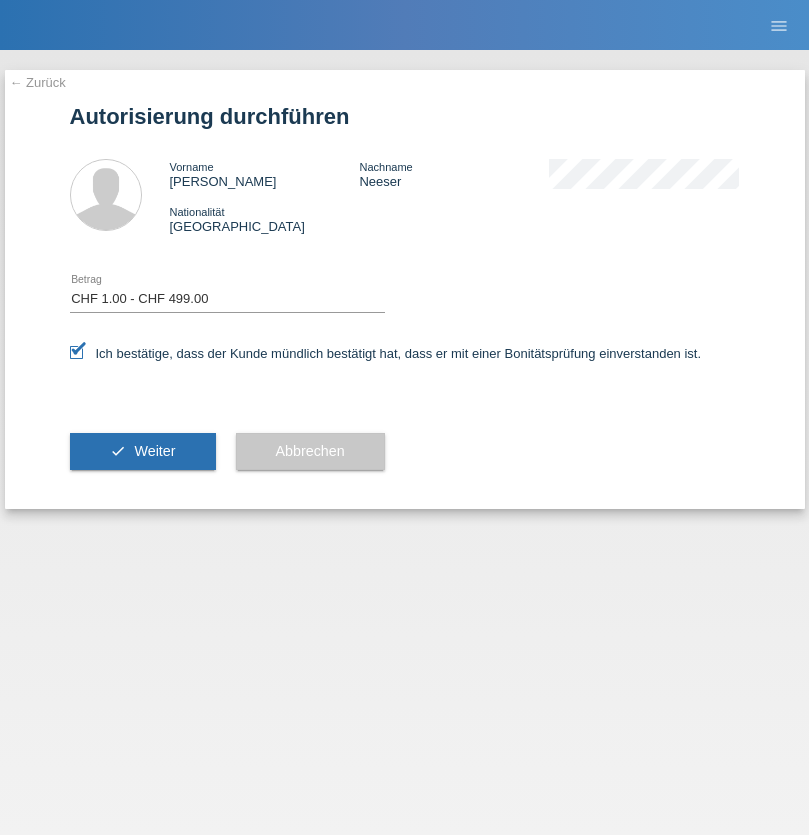 scroll, scrollTop: 0, scrollLeft: 0, axis: both 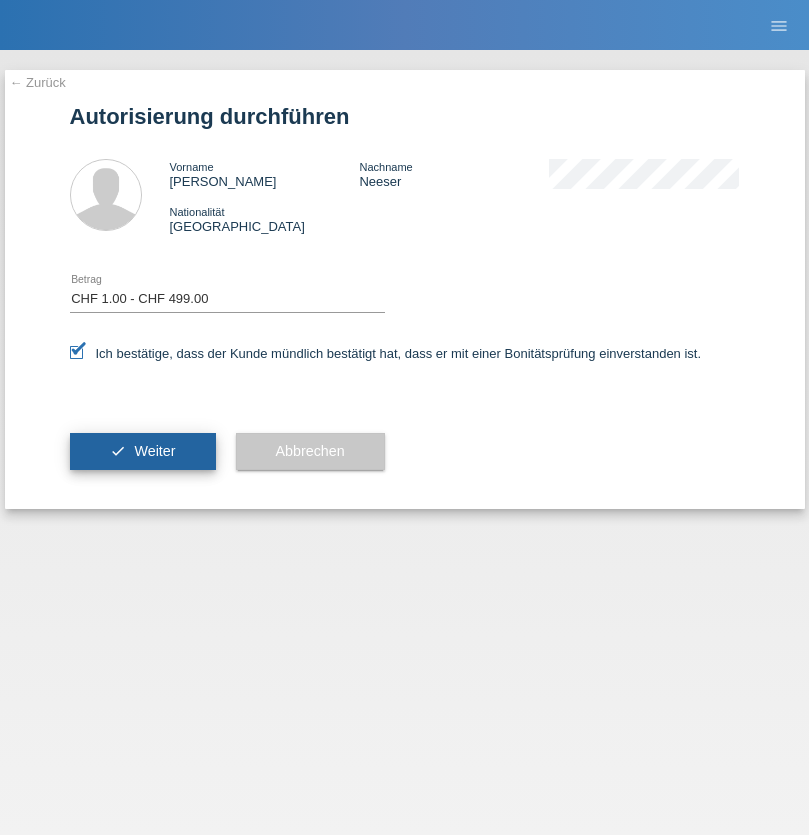 click on "Weiter" at bounding box center (154, 451) 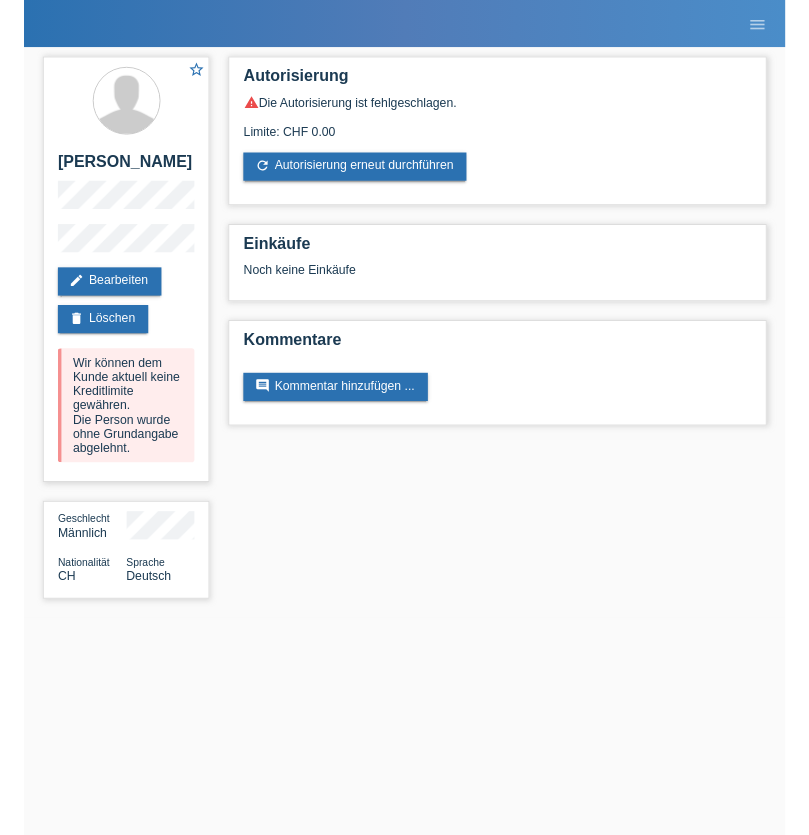 scroll, scrollTop: 0, scrollLeft: 0, axis: both 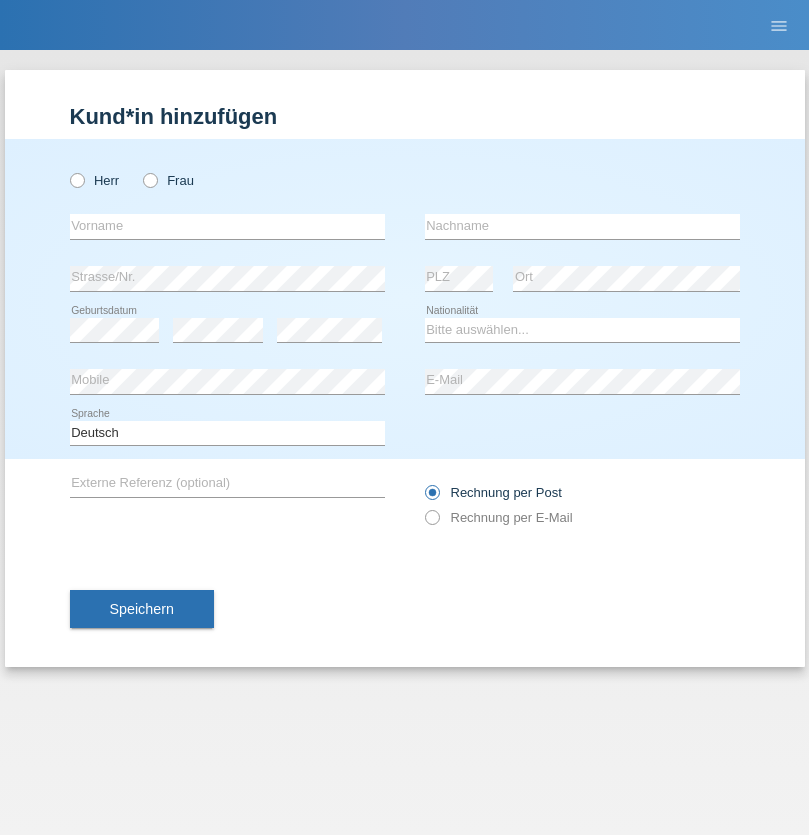 radio on "true" 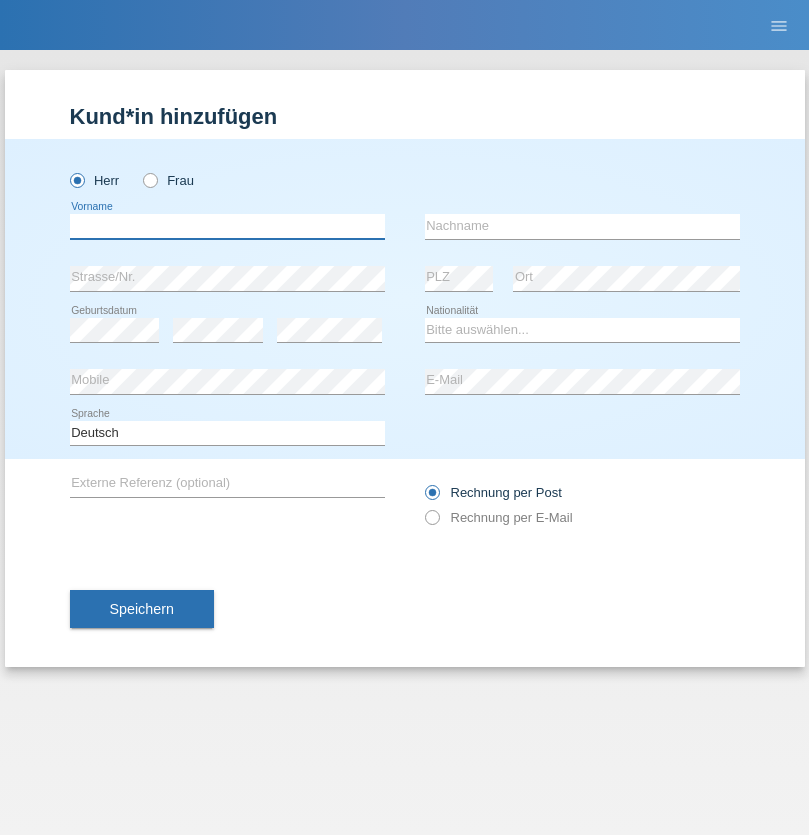 click at bounding box center [227, 226] 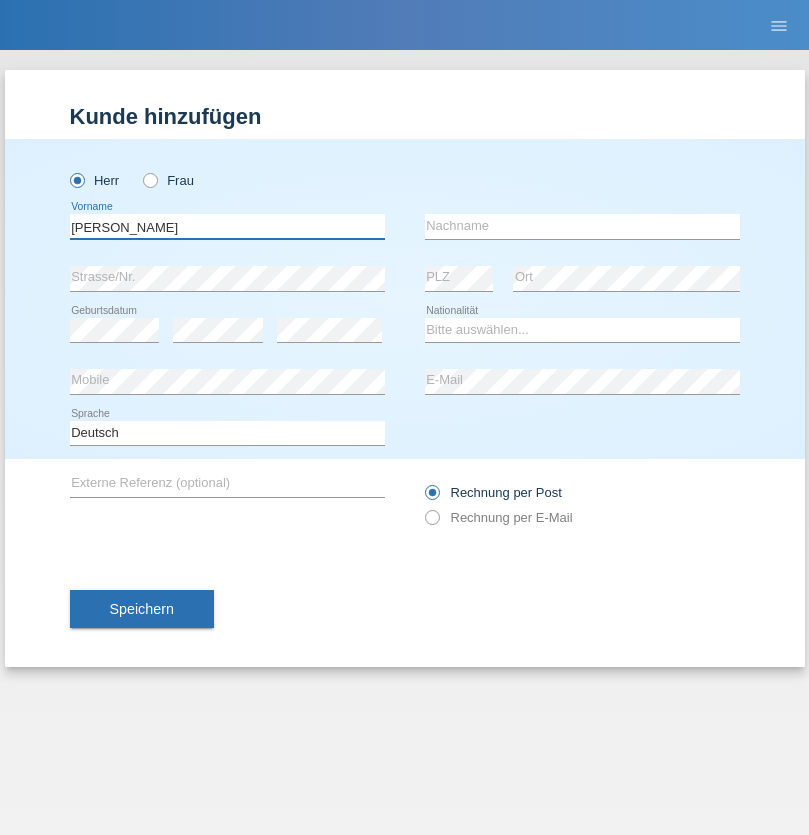 type on "[PERSON_NAME]" 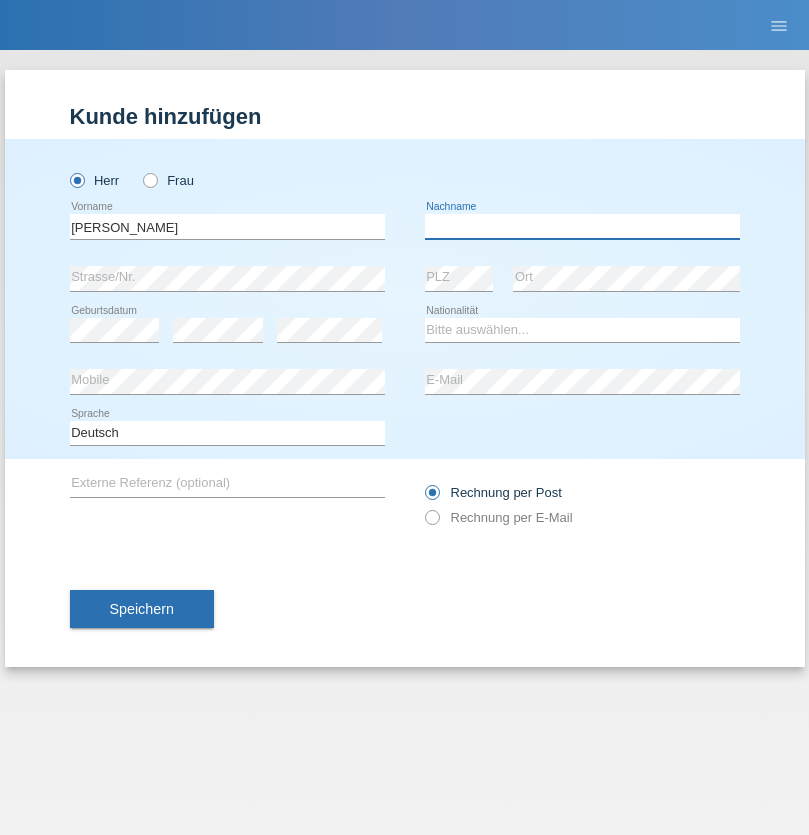 click at bounding box center [582, 226] 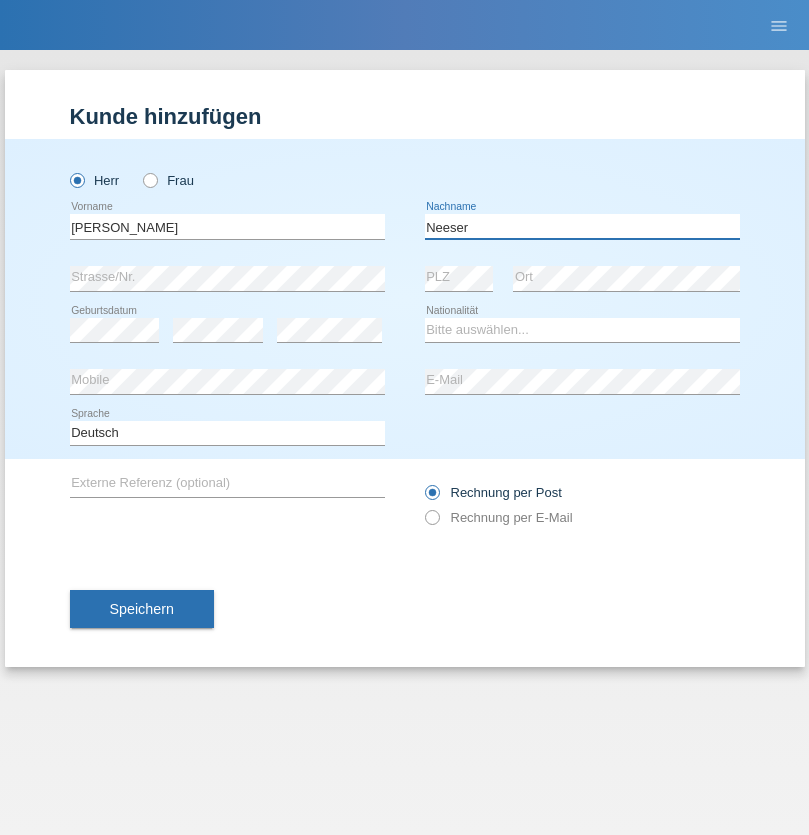 type on "Neeser" 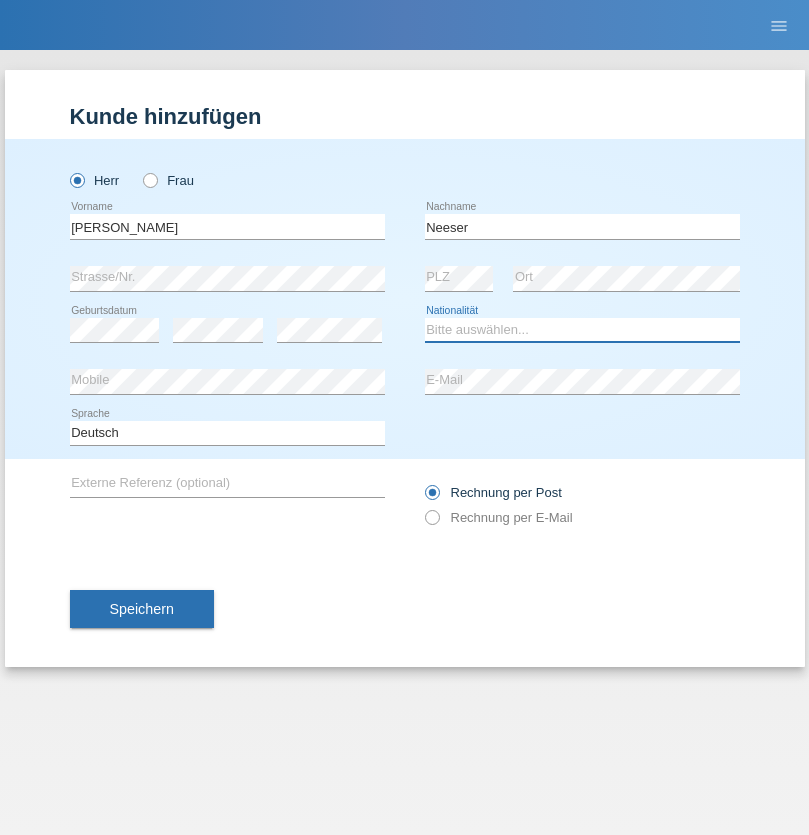 select on "CH" 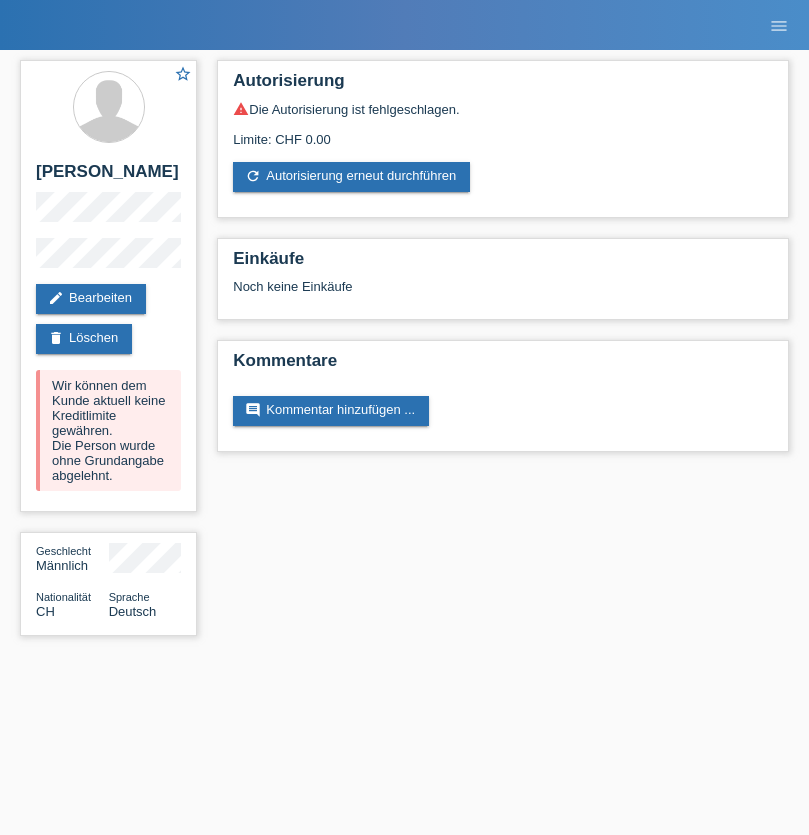 scroll, scrollTop: 0, scrollLeft: 0, axis: both 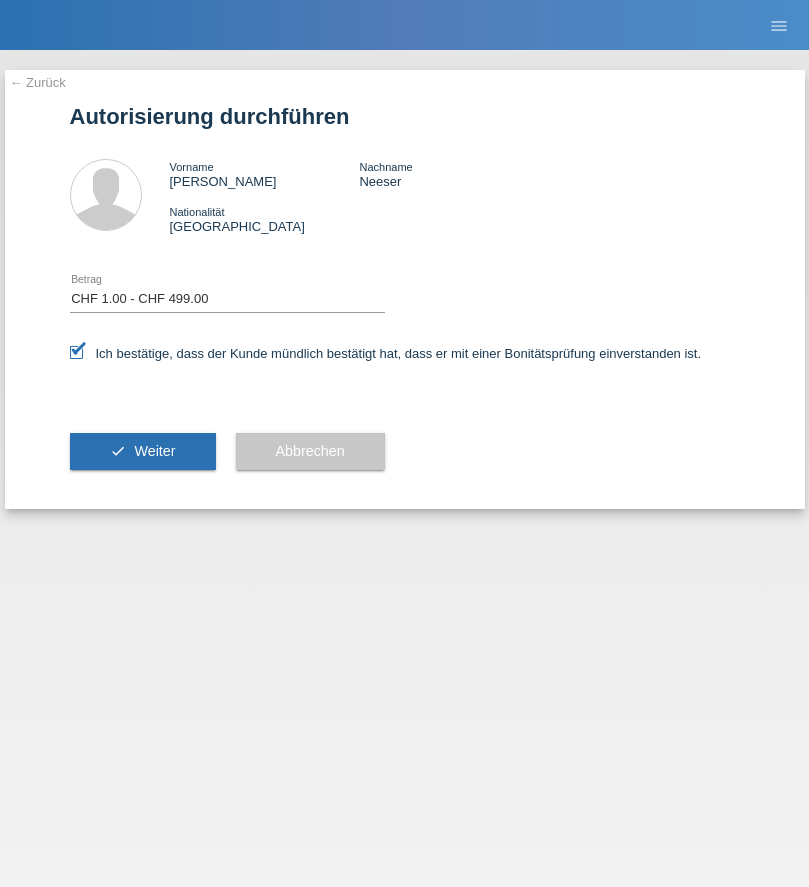 select on "1" 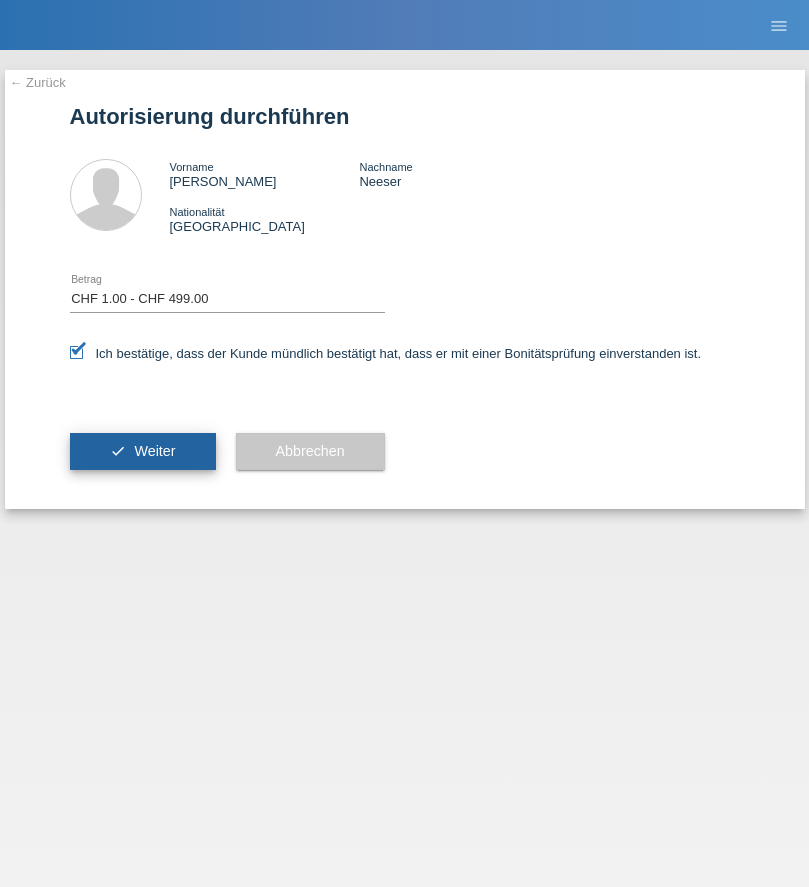 click on "Weiter" at bounding box center [154, 451] 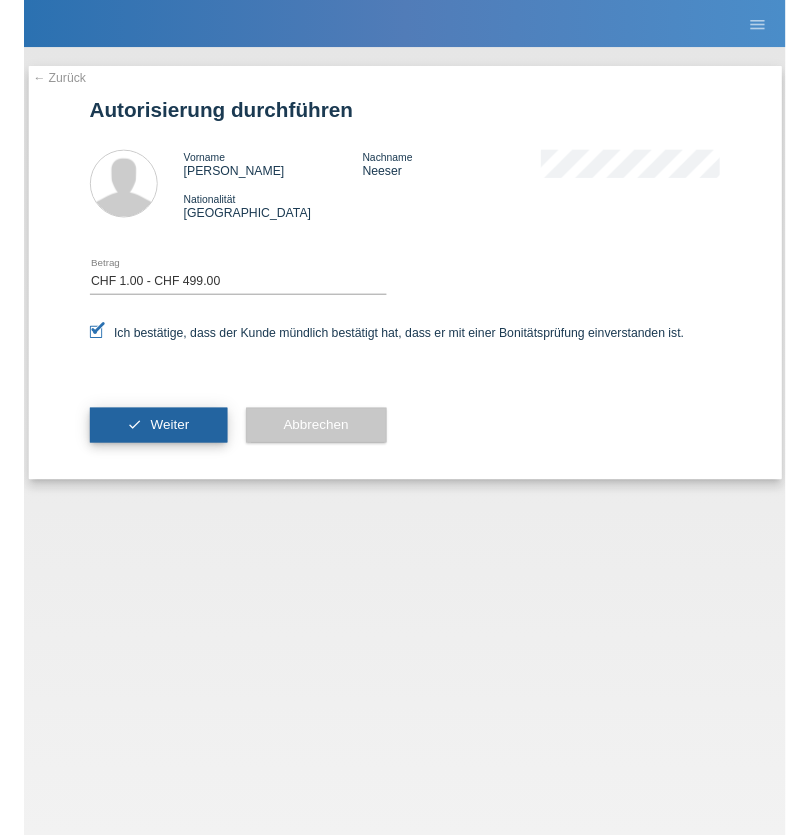 scroll, scrollTop: 0, scrollLeft: 0, axis: both 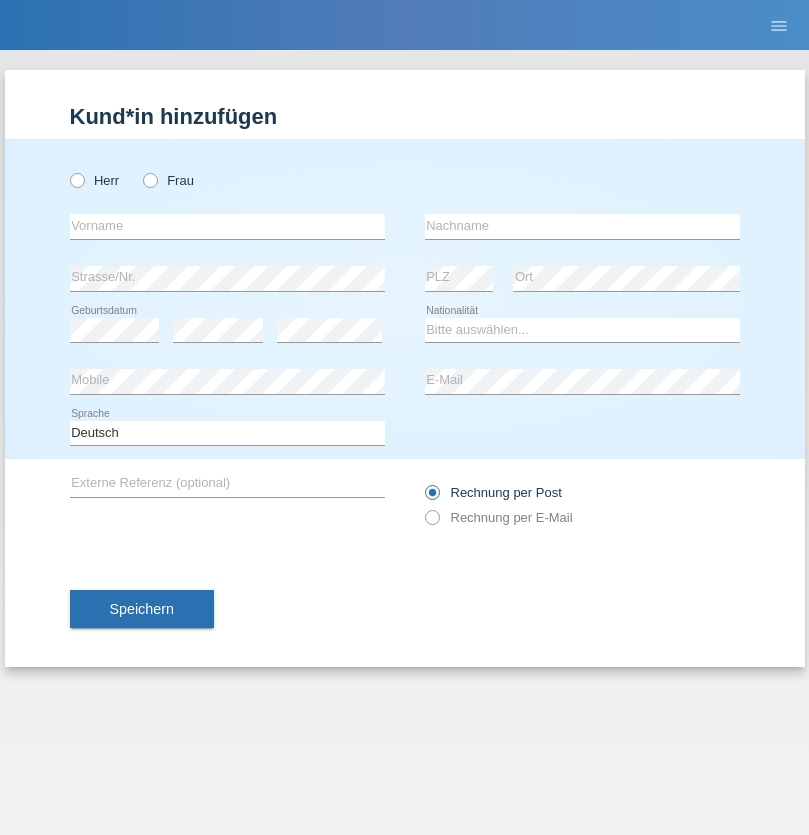 radio on "true" 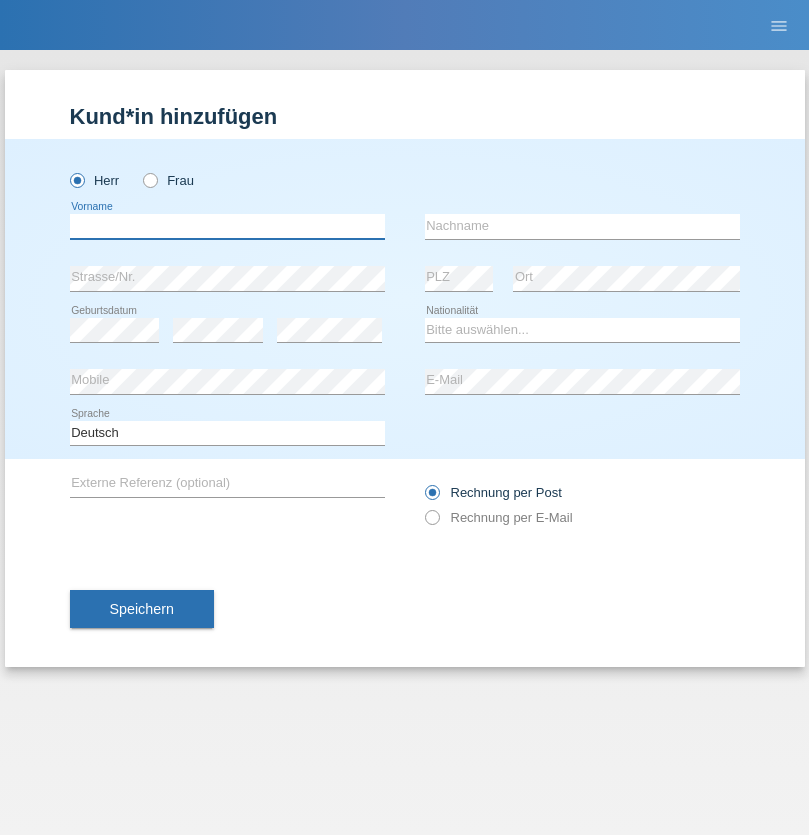 click at bounding box center (227, 226) 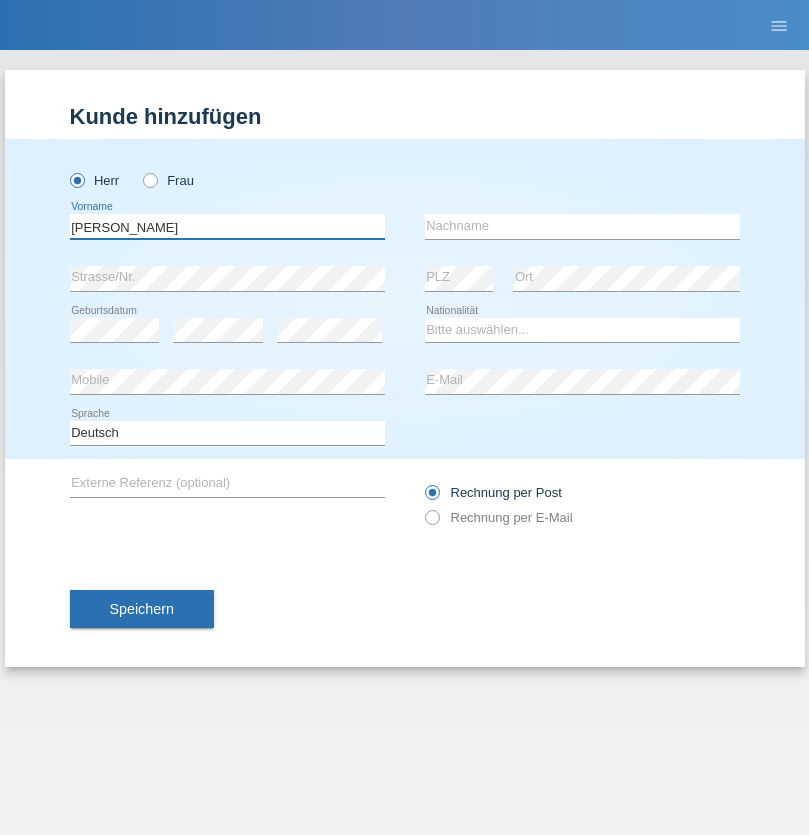 type on "[PERSON_NAME]" 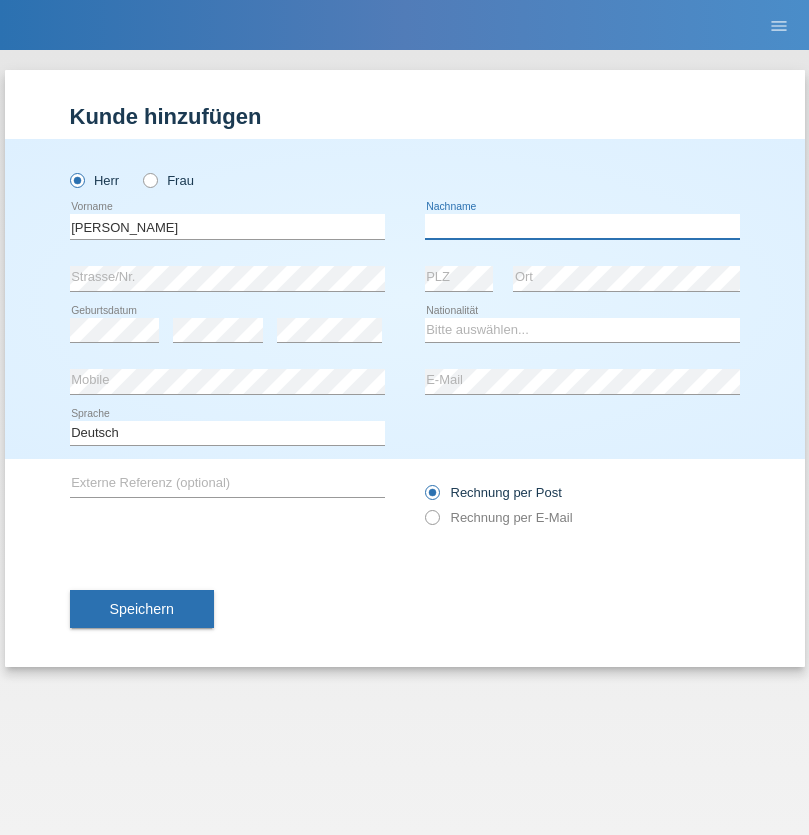 click at bounding box center (582, 226) 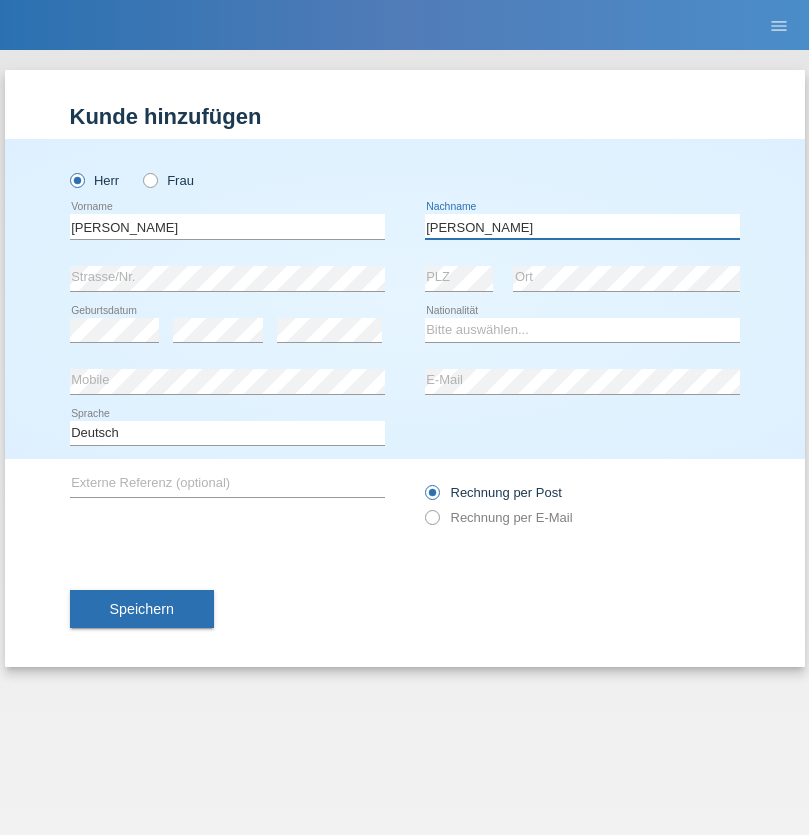 type on "[PERSON_NAME]" 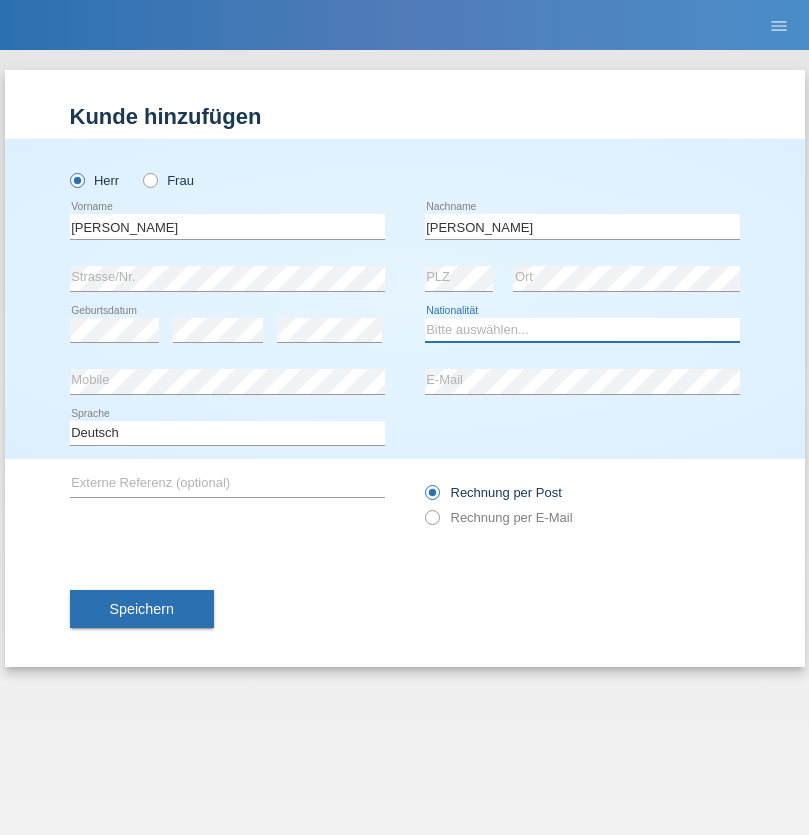 select on "ES" 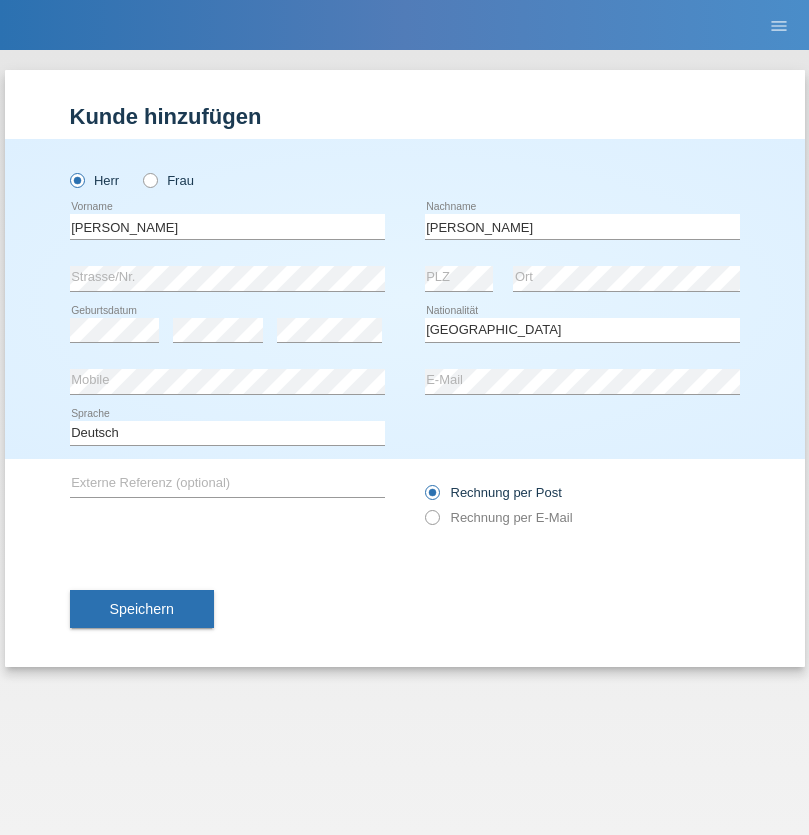 select on "C" 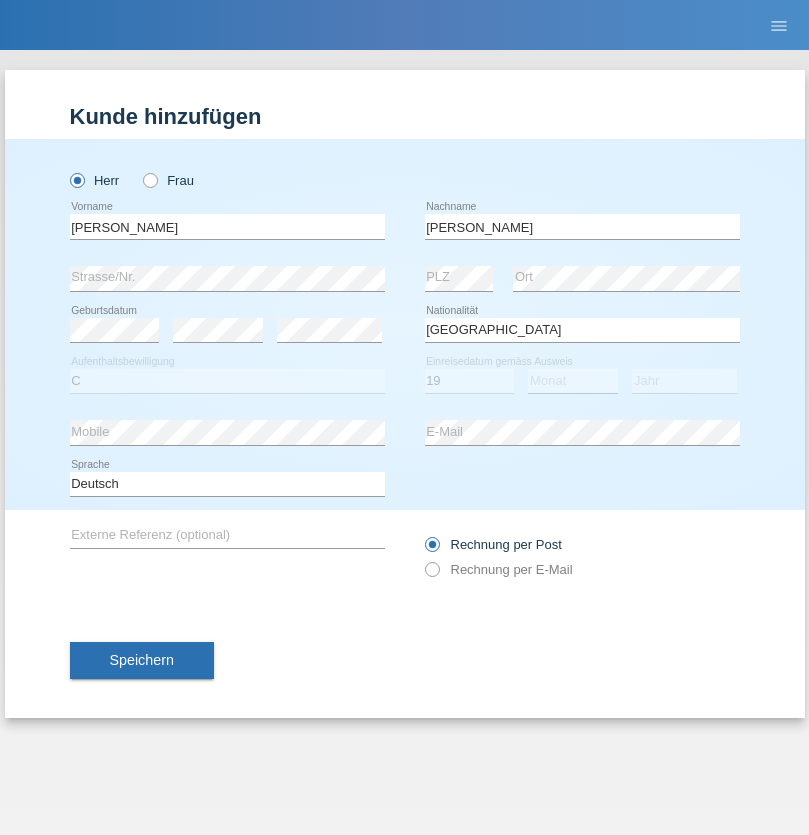 select on "05" 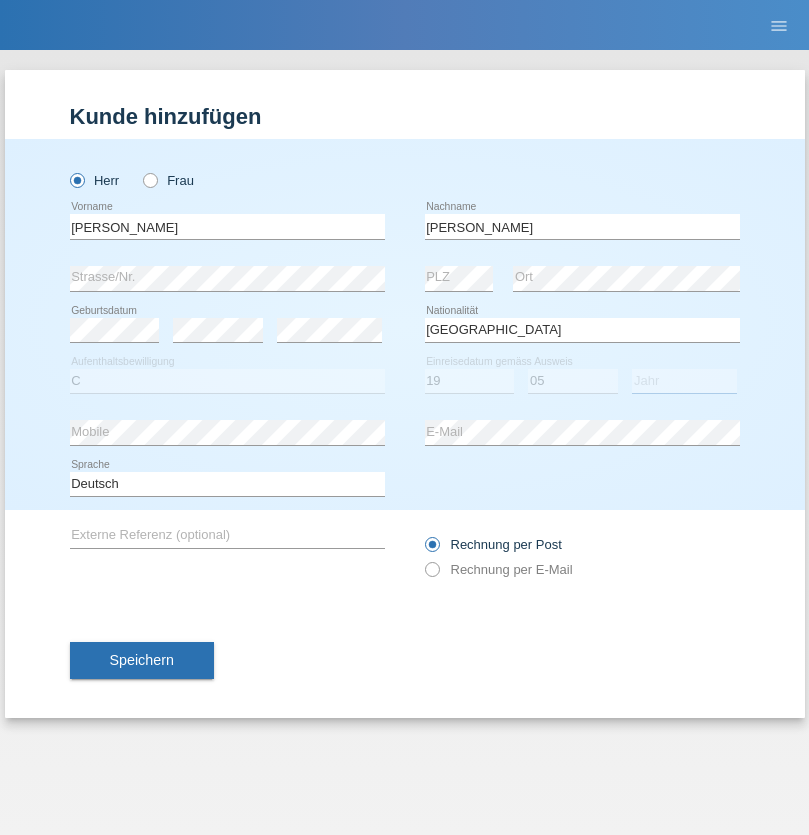 select on "1971" 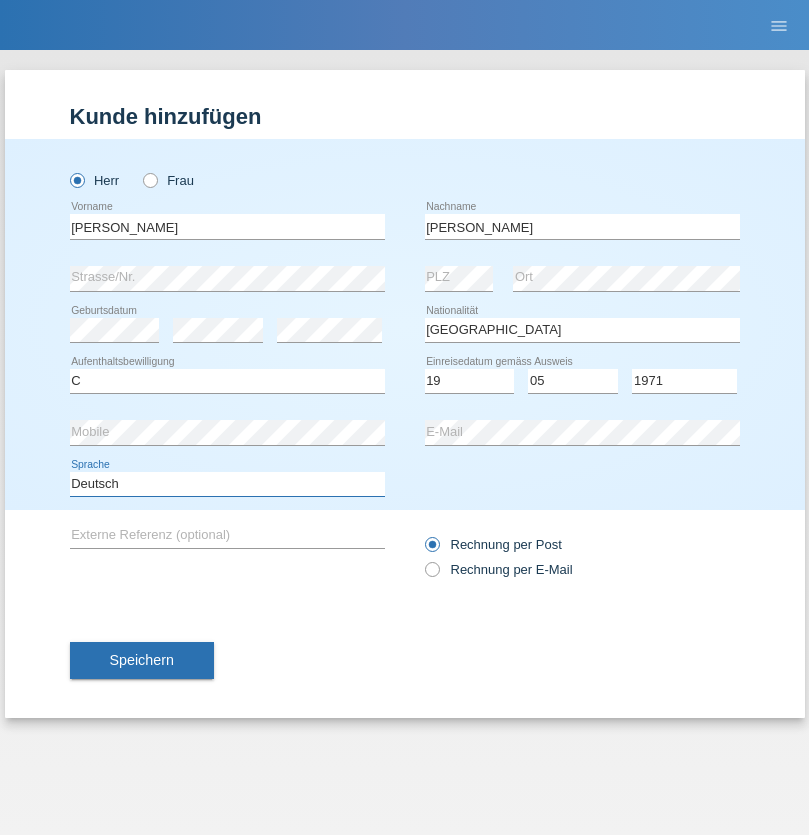 select on "en" 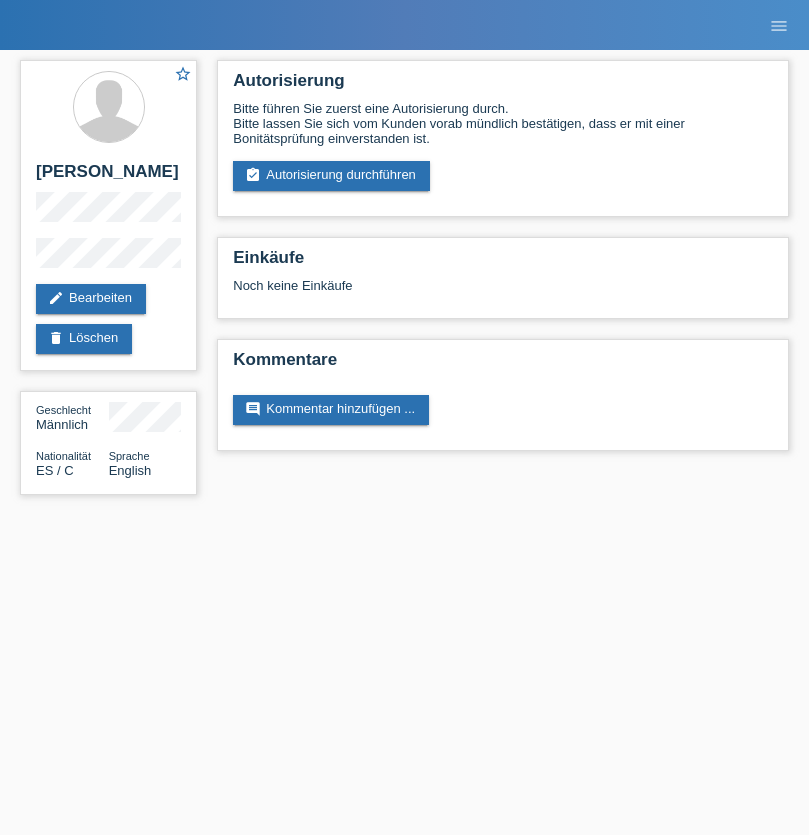 scroll, scrollTop: 0, scrollLeft: 0, axis: both 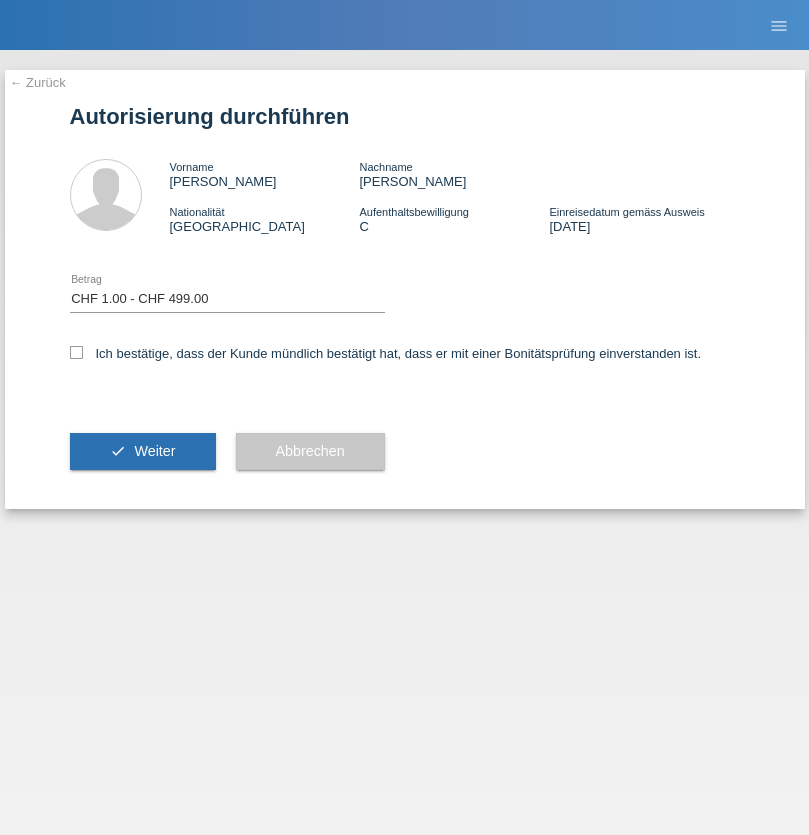 select on "1" 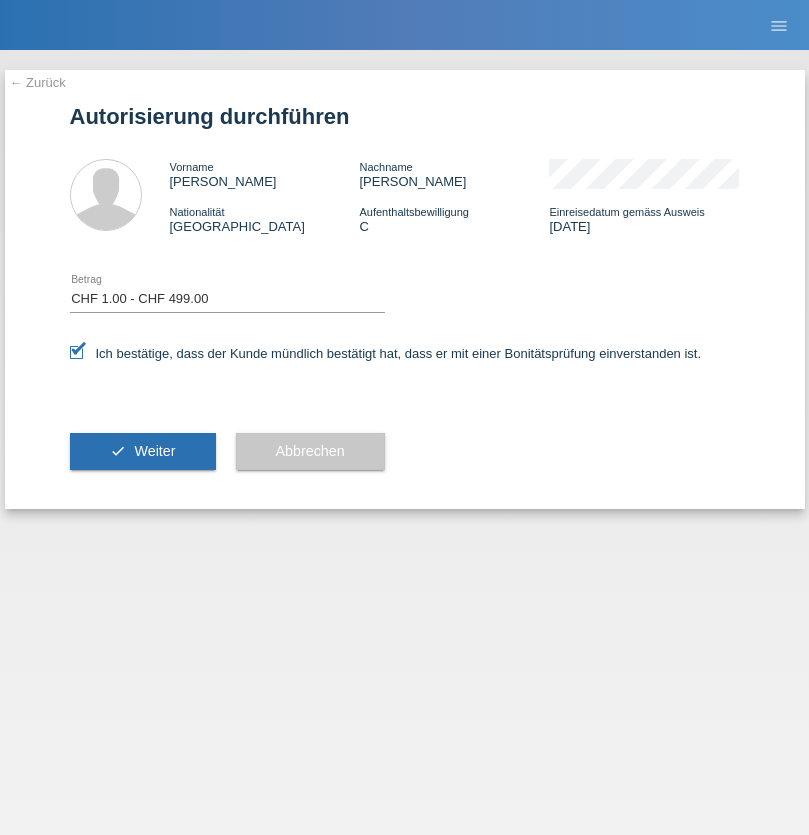 scroll, scrollTop: 0, scrollLeft: 0, axis: both 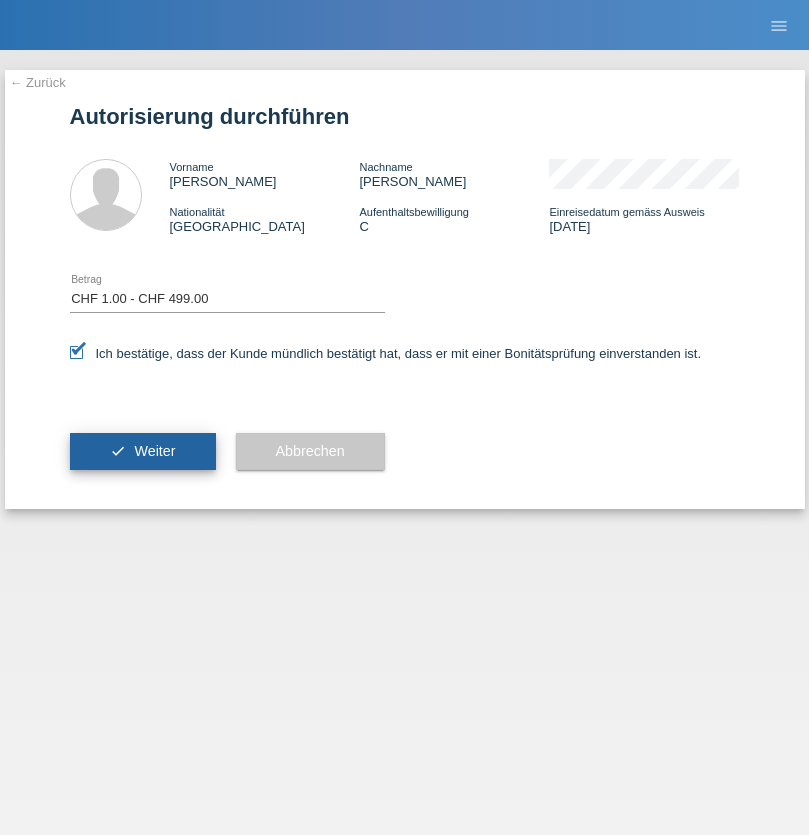 click on "Weiter" at bounding box center (154, 451) 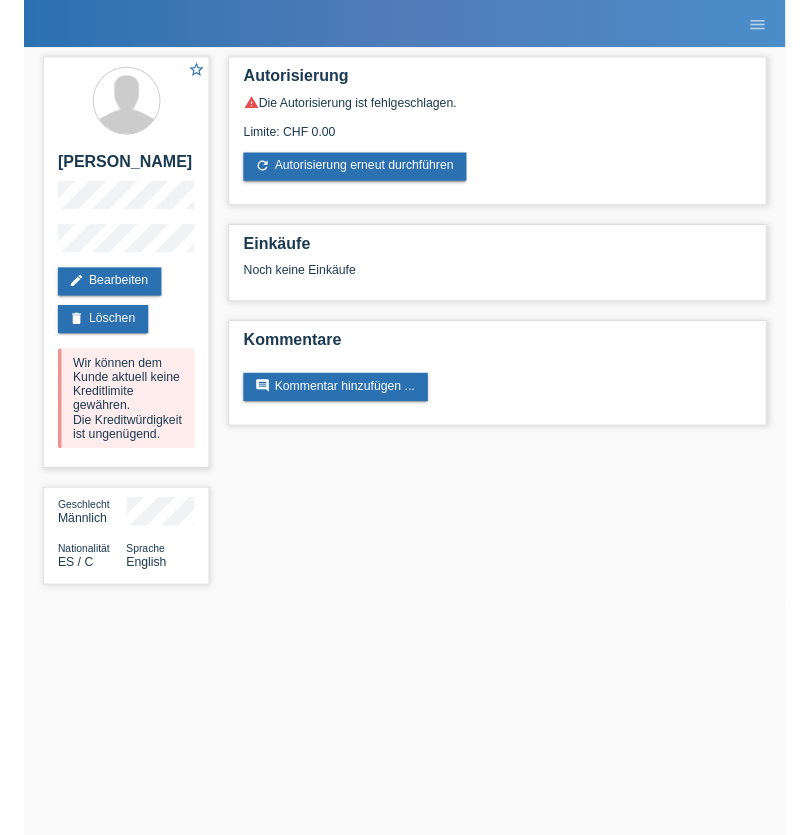 scroll, scrollTop: 0, scrollLeft: 0, axis: both 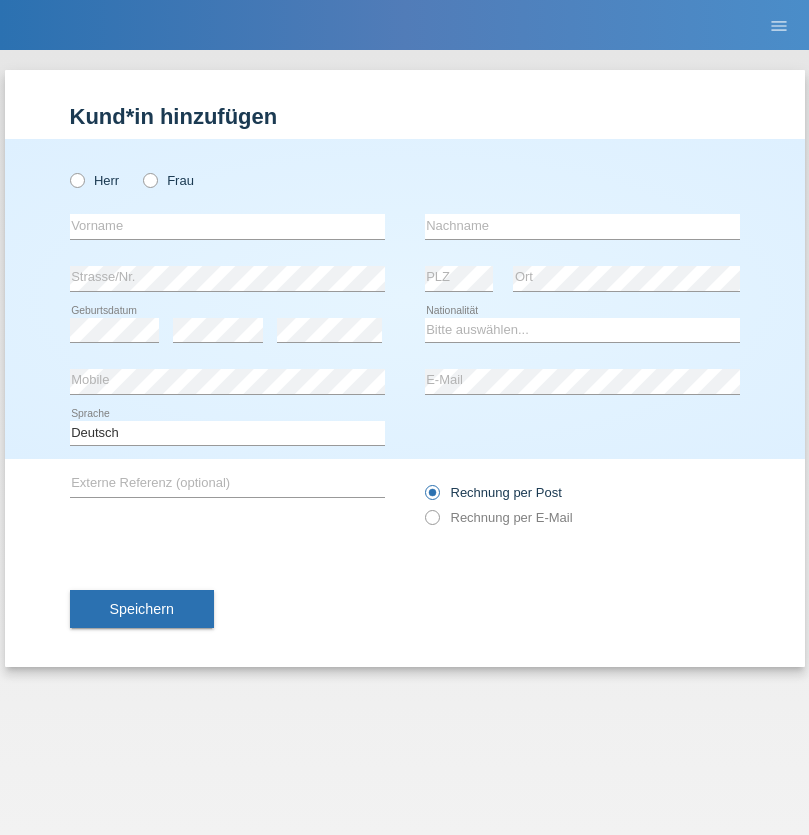 radio on "true" 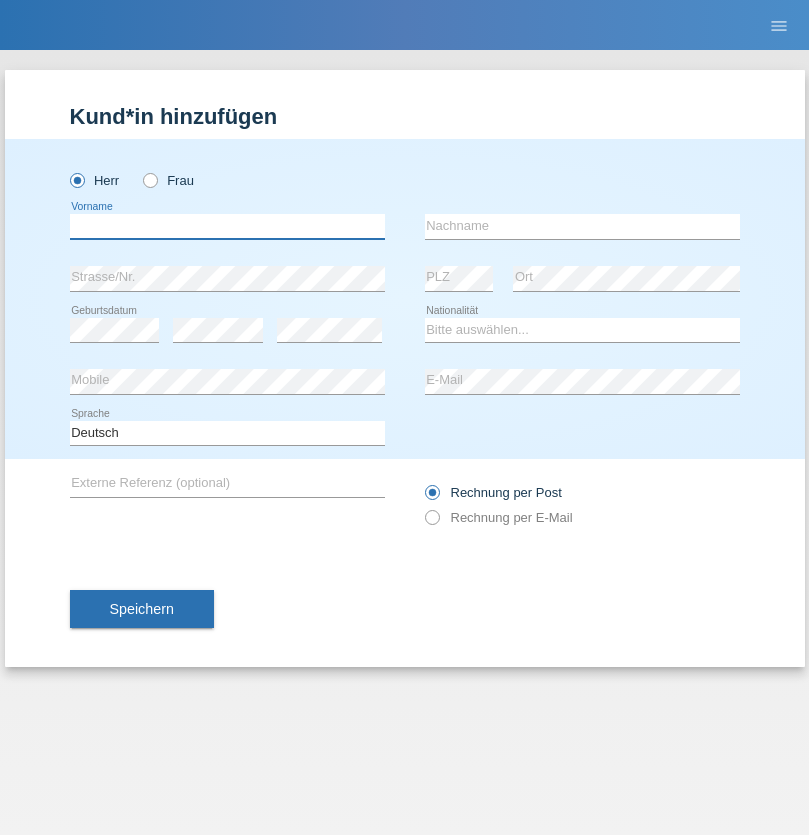 click at bounding box center [227, 226] 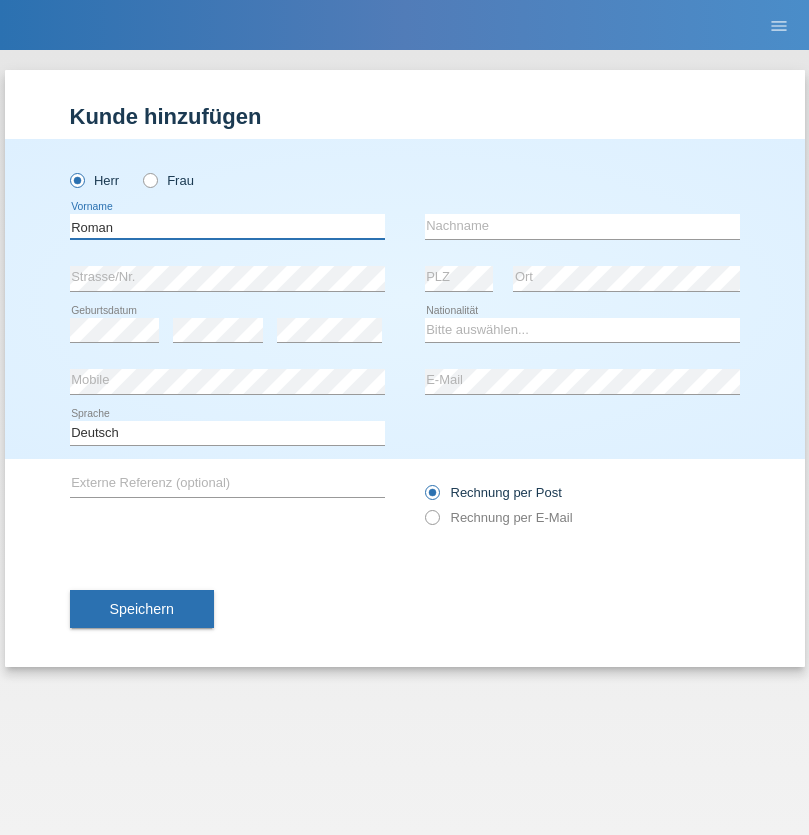 type on "Roman" 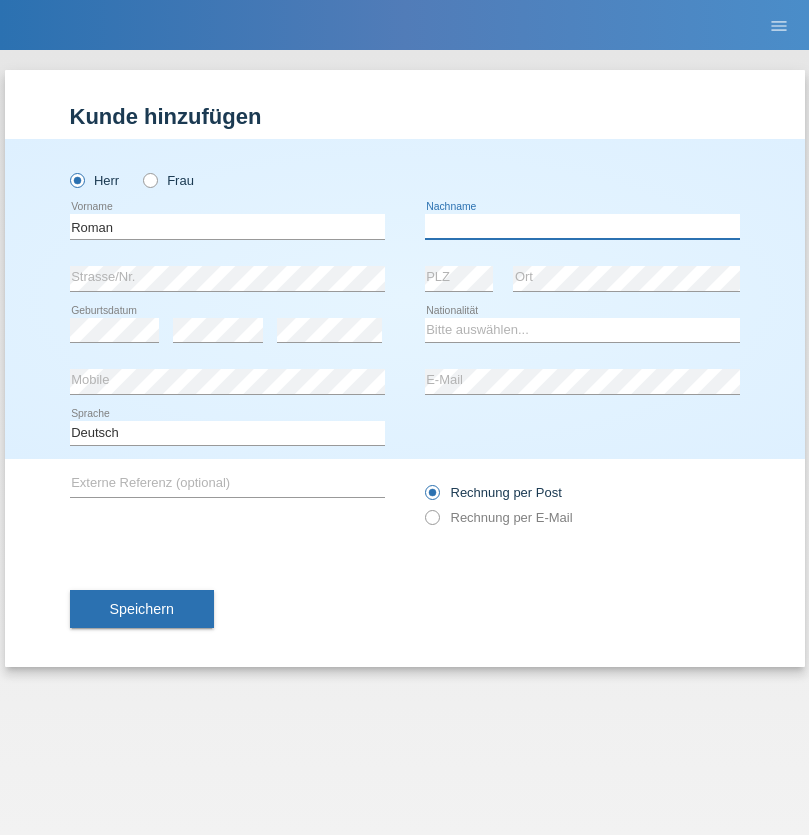 click at bounding box center [582, 226] 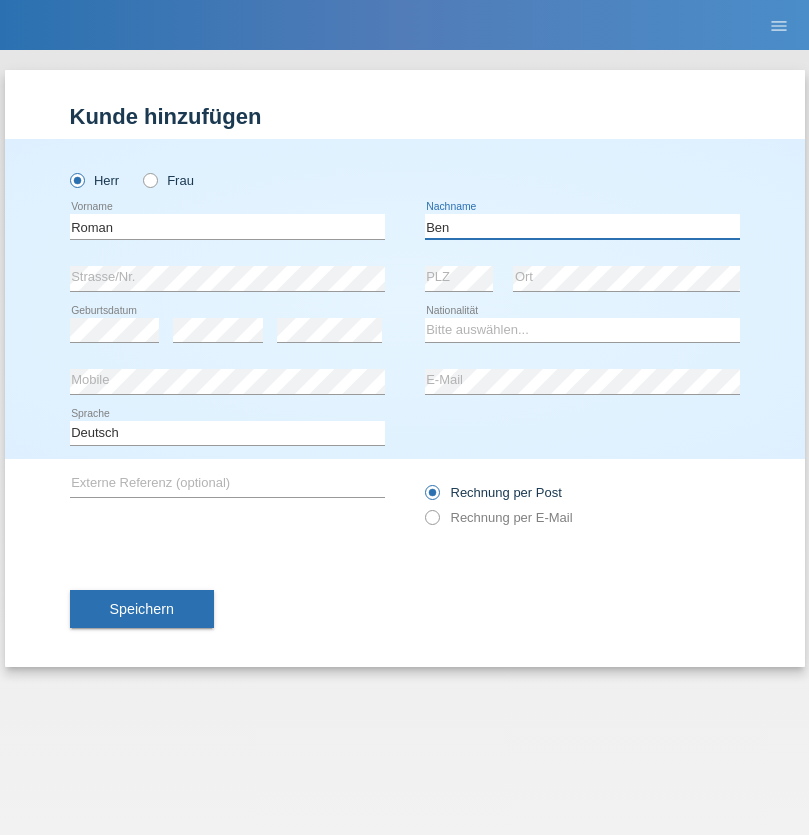 type on "Ben" 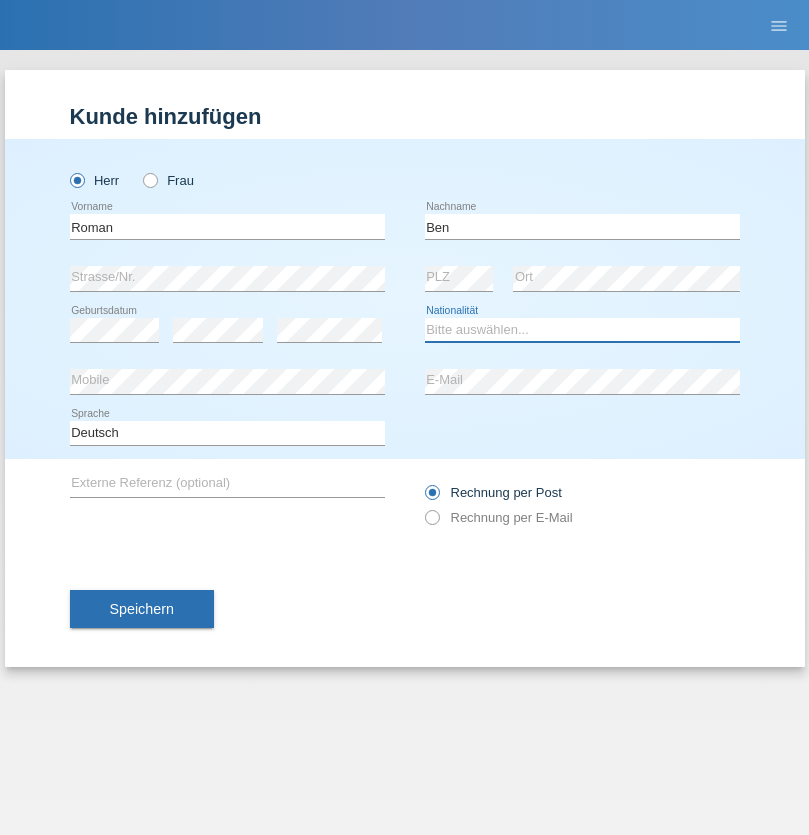 select on "CH" 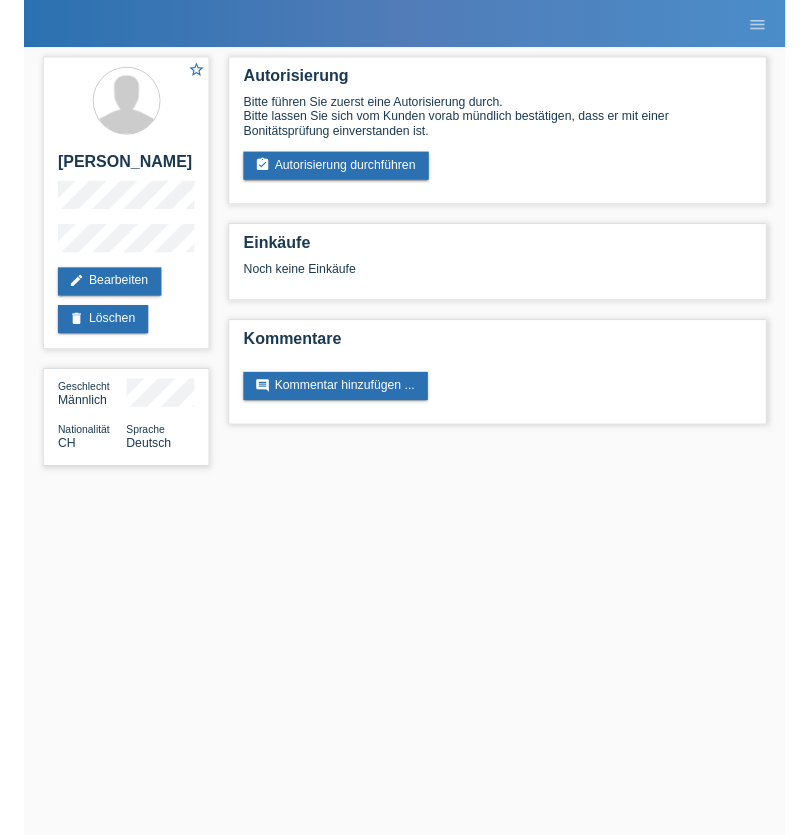 scroll, scrollTop: 0, scrollLeft: 0, axis: both 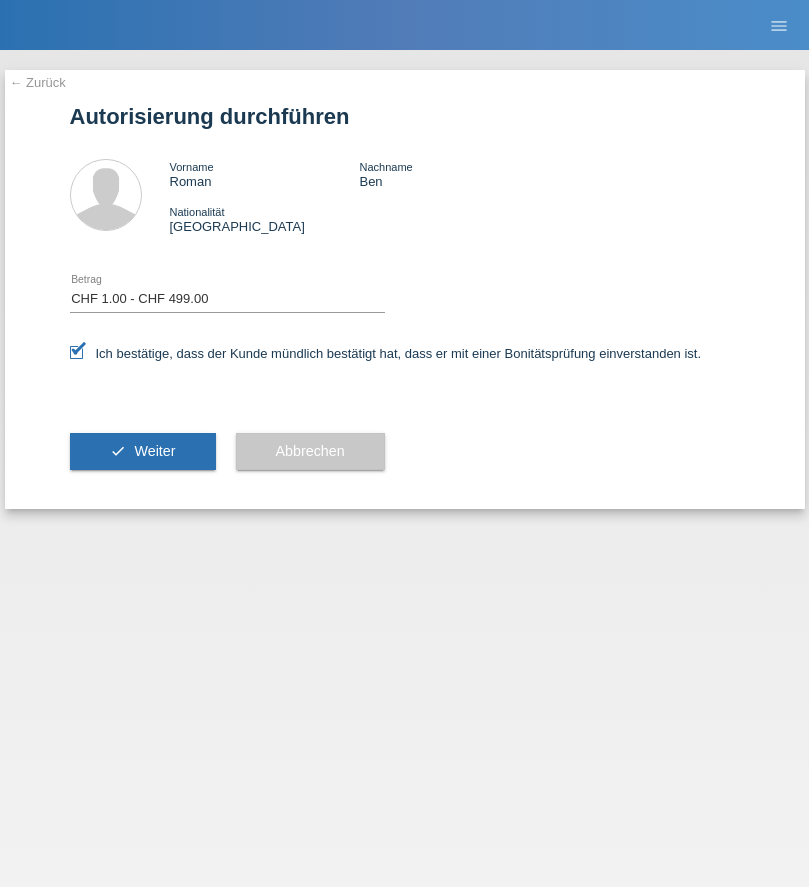 select on "1" 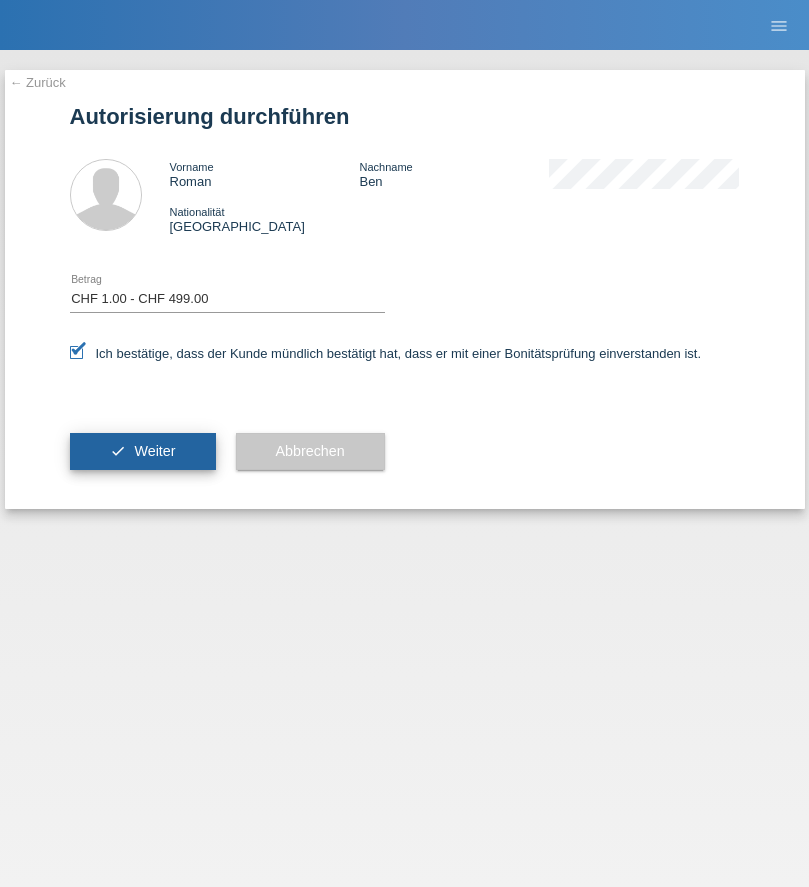 click on "Weiter" at bounding box center [154, 451] 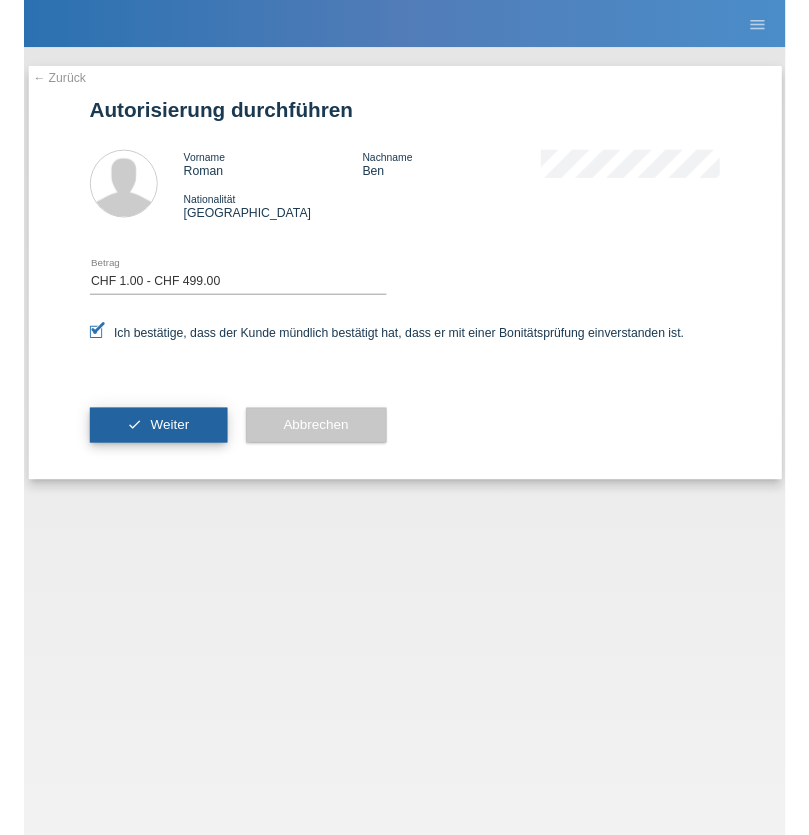 scroll, scrollTop: 0, scrollLeft: 0, axis: both 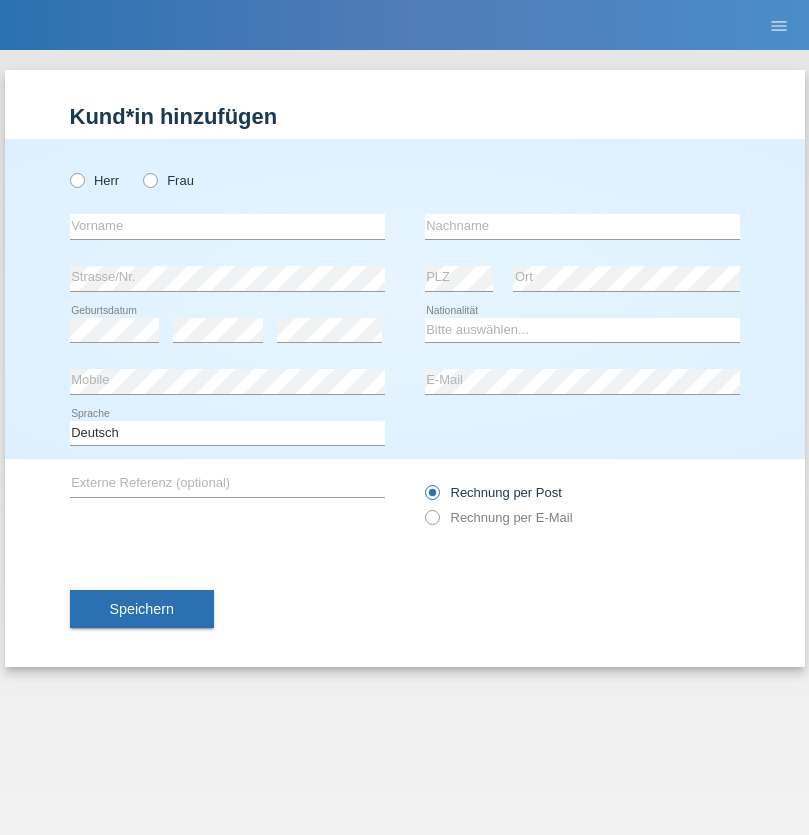 radio on "true" 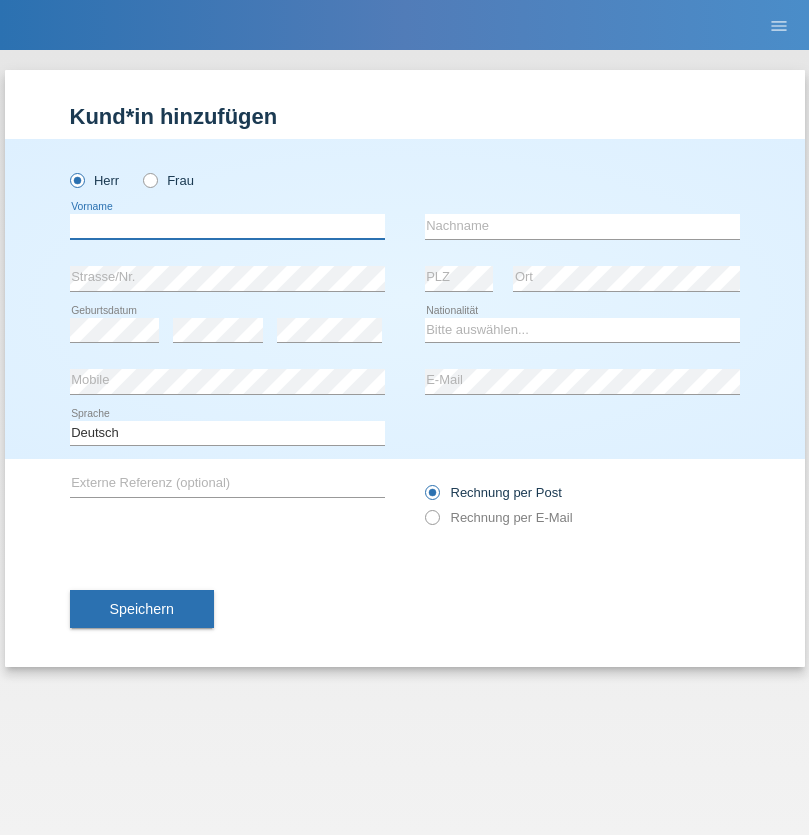 click at bounding box center (227, 226) 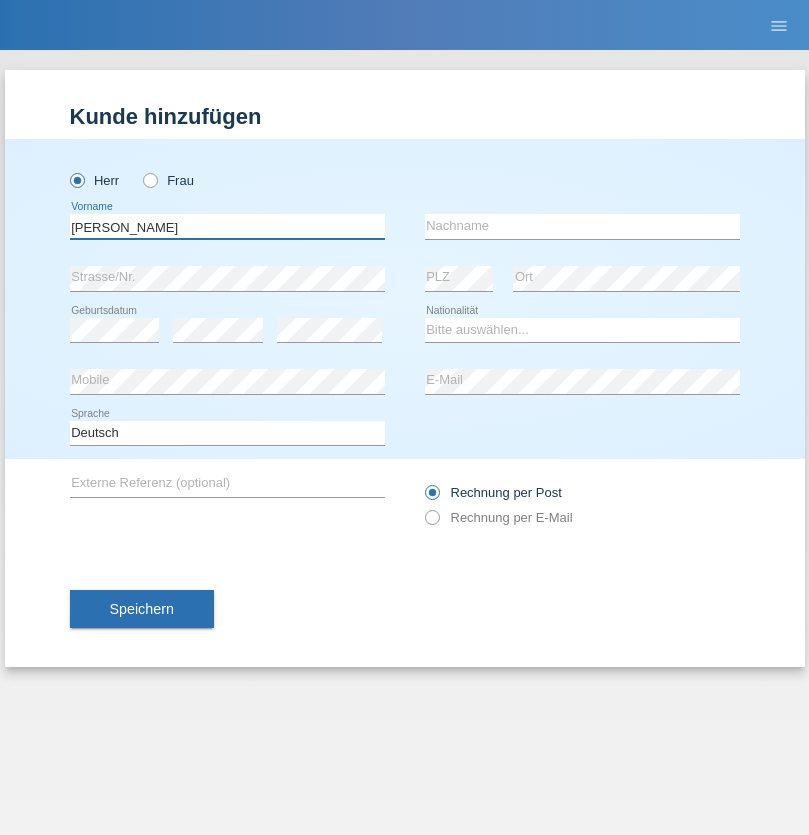 type on "Daniel" 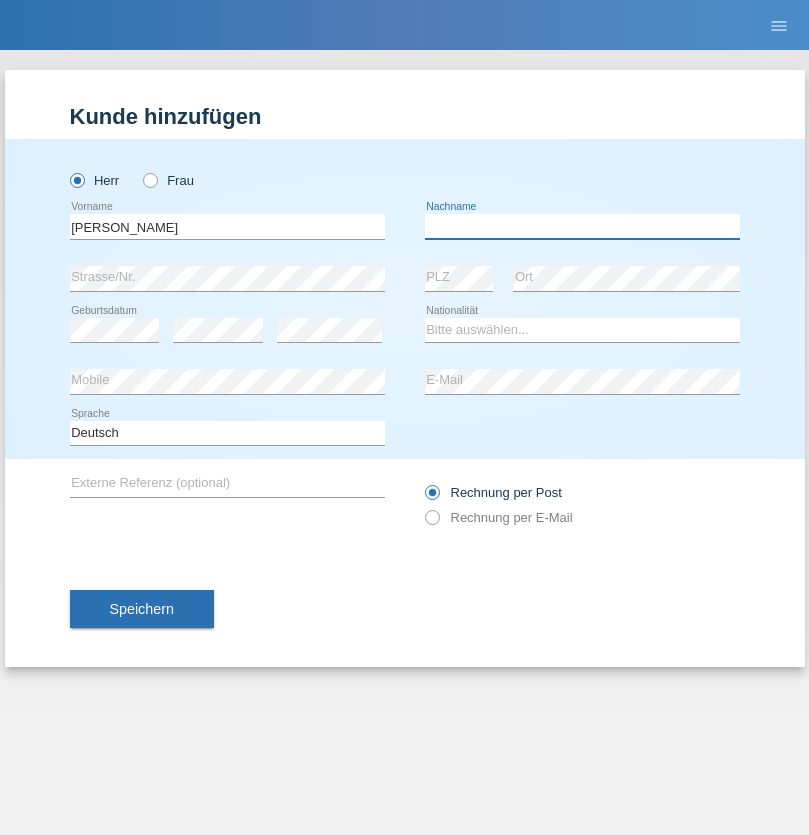 click at bounding box center [582, 226] 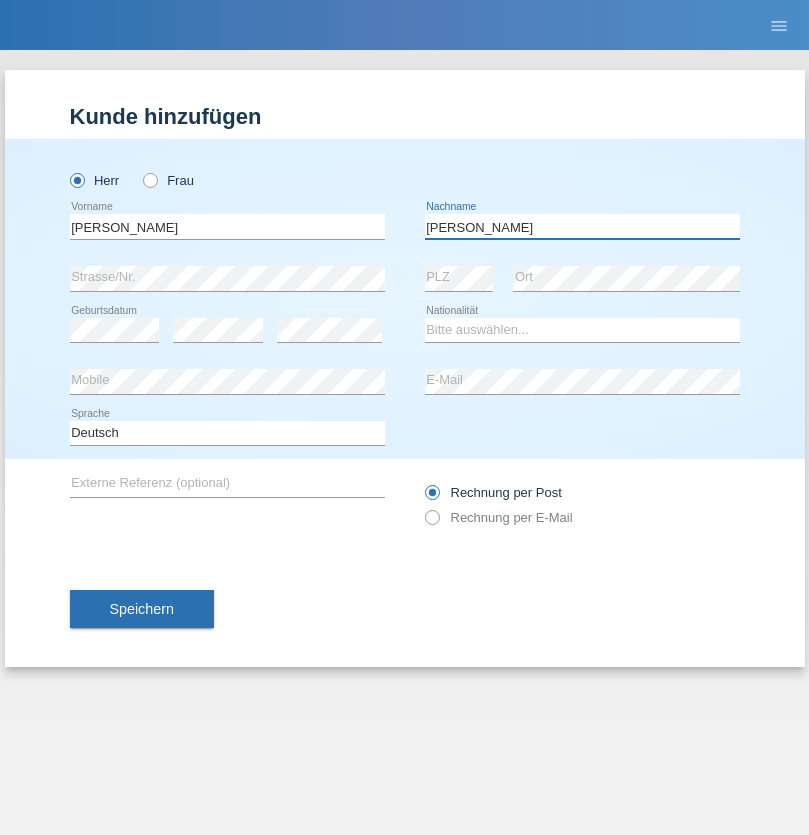 type on "[PERSON_NAME]" 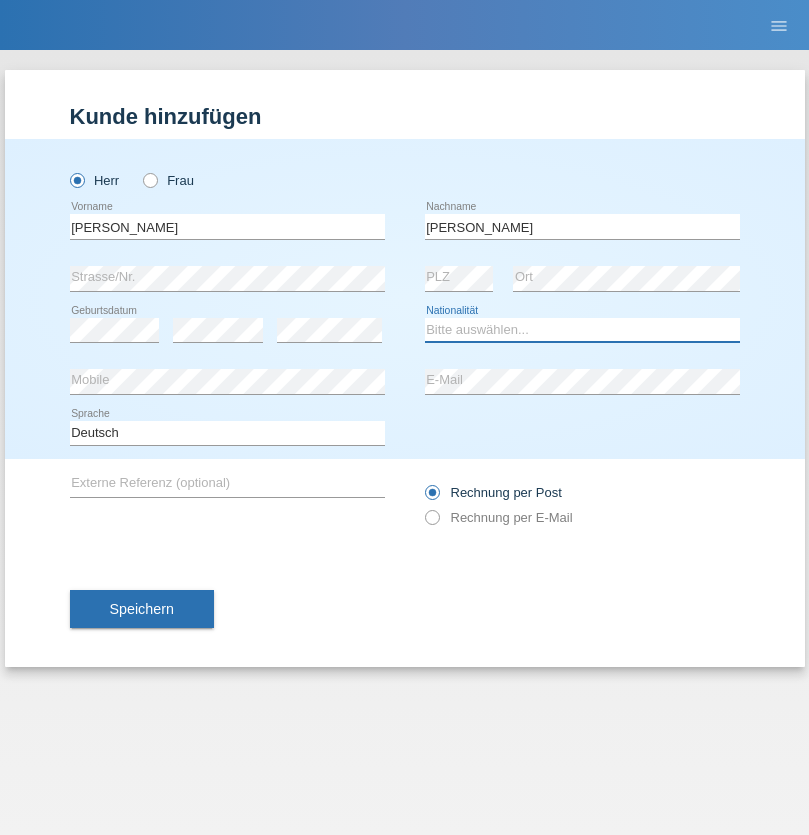 select on "CH" 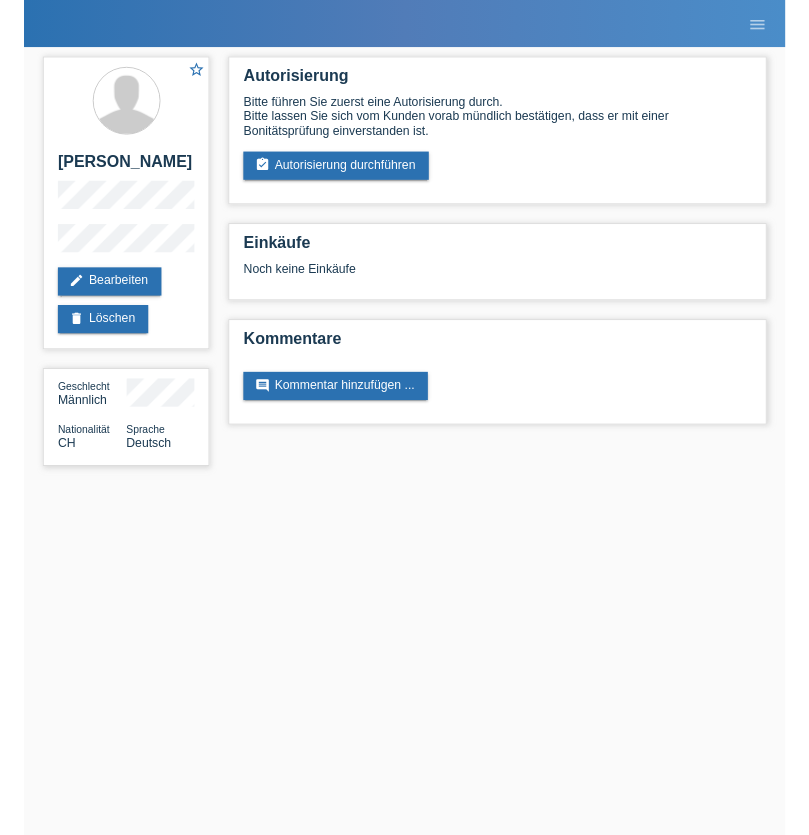 scroll, scrollTop: 0, scrollLeft: 0, axis: both 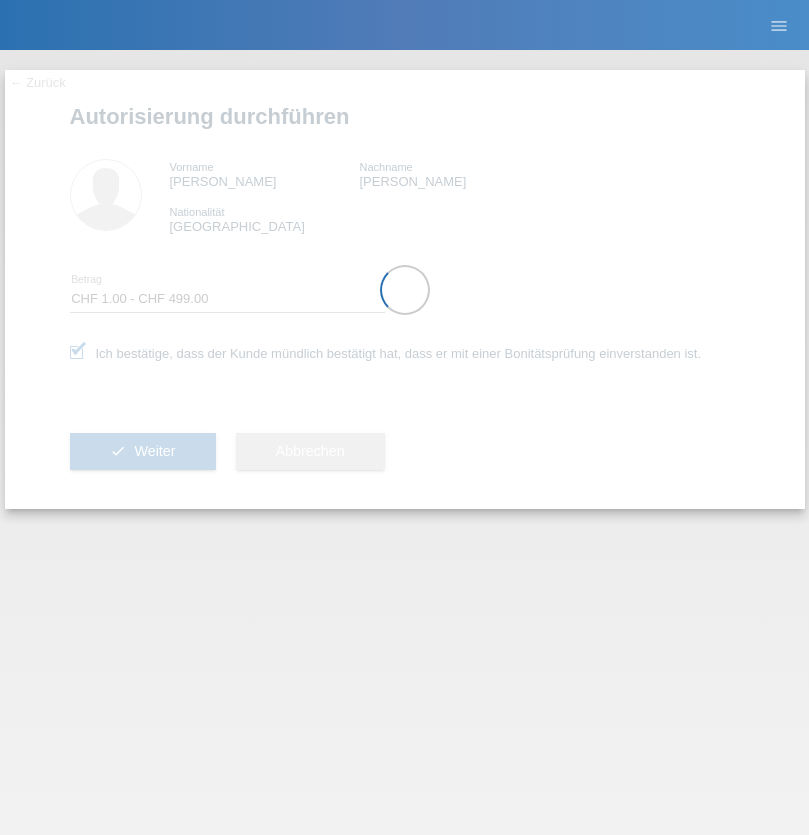 select on "1" 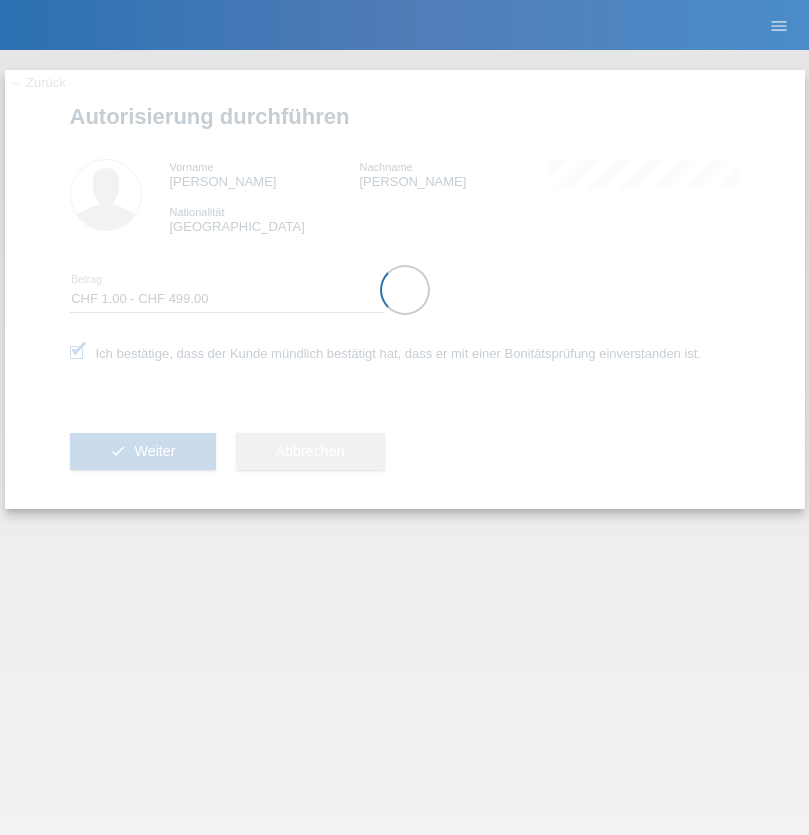 scroll, scrollTop: 0, scrollLeft: 0, axis: both 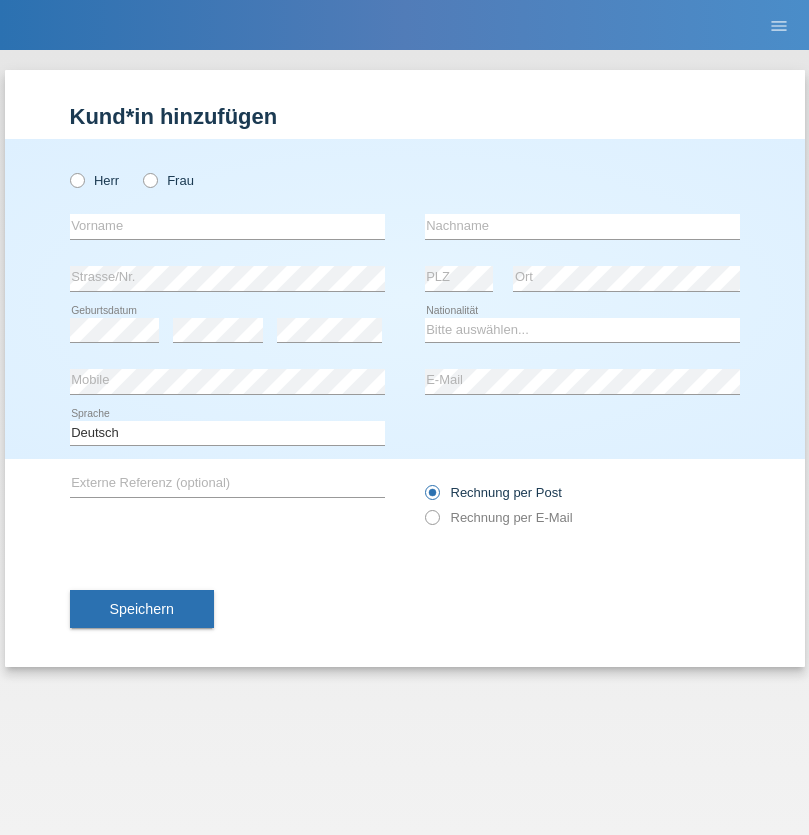 radio on "true" 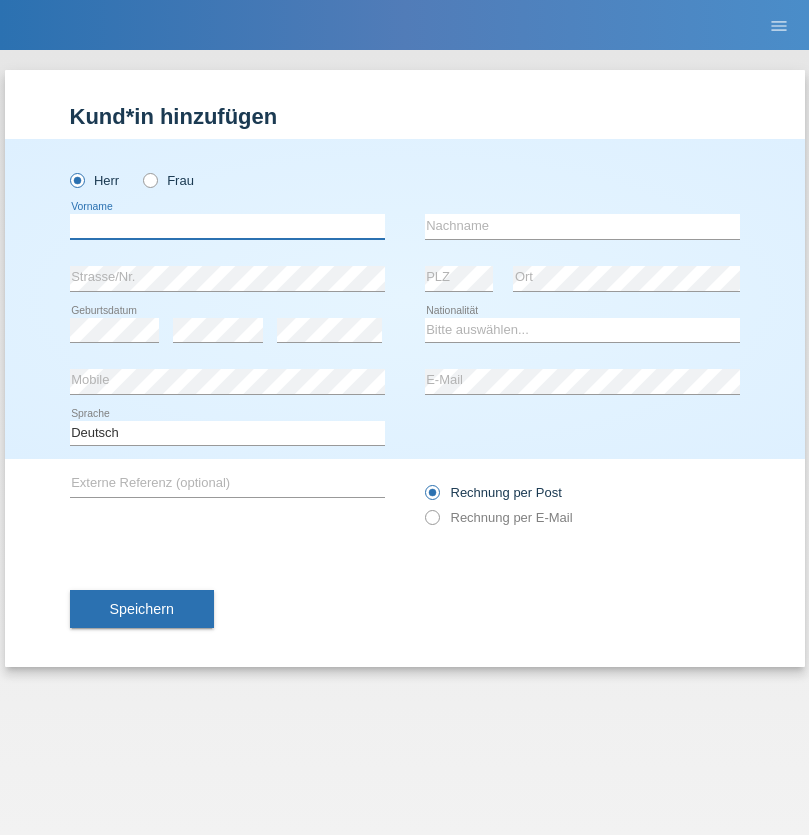 click at bounding box center [227, 226] 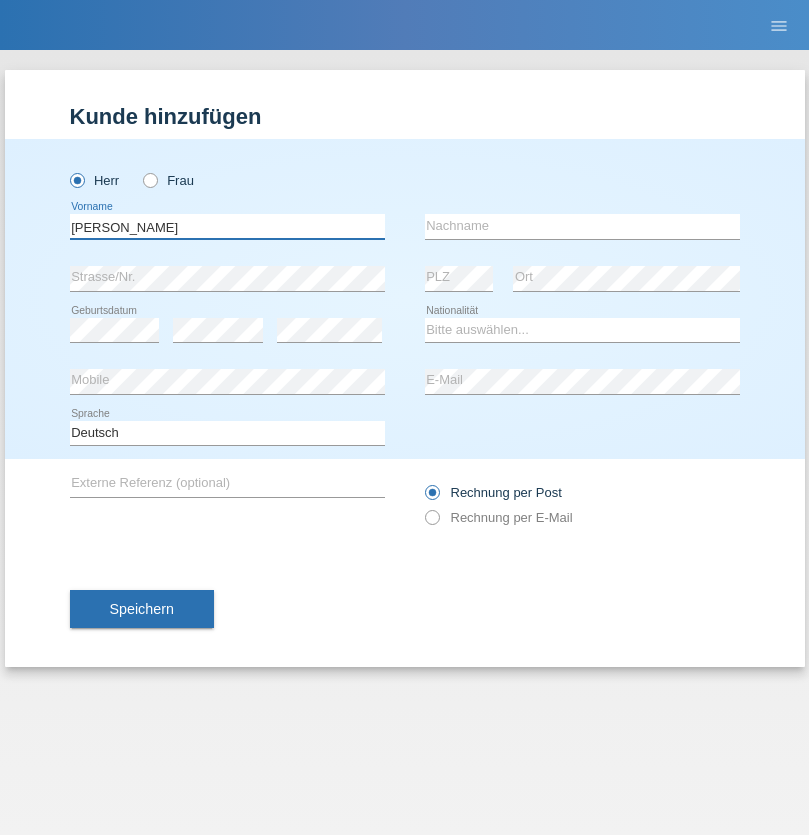type on "[PERSON_NAME]" 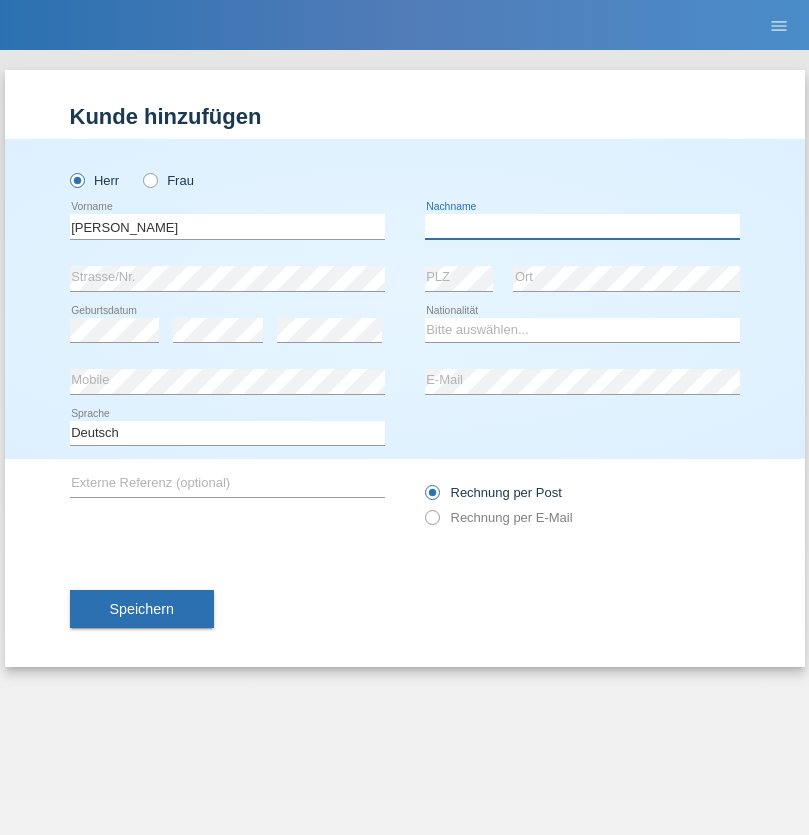 click at bounding box center [582, 226] 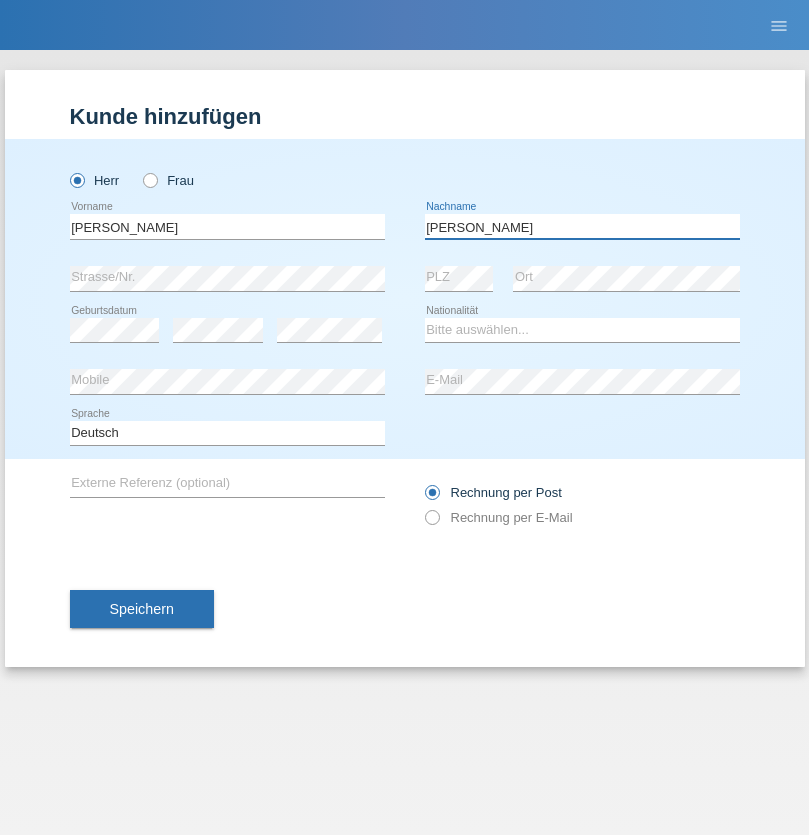 type on "[PERSON_NAME]" 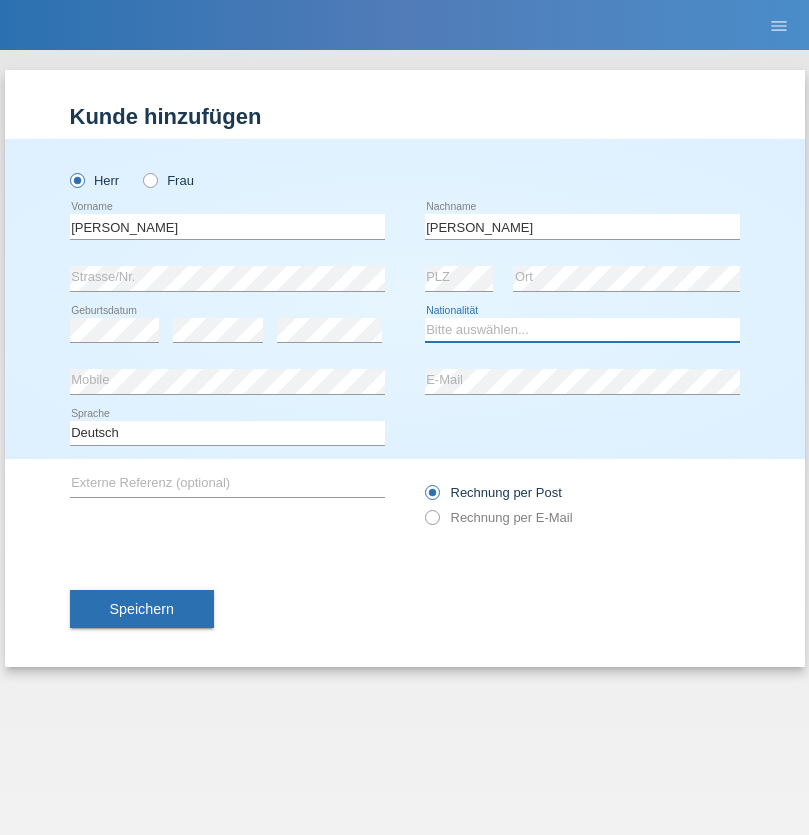 select on "CH" 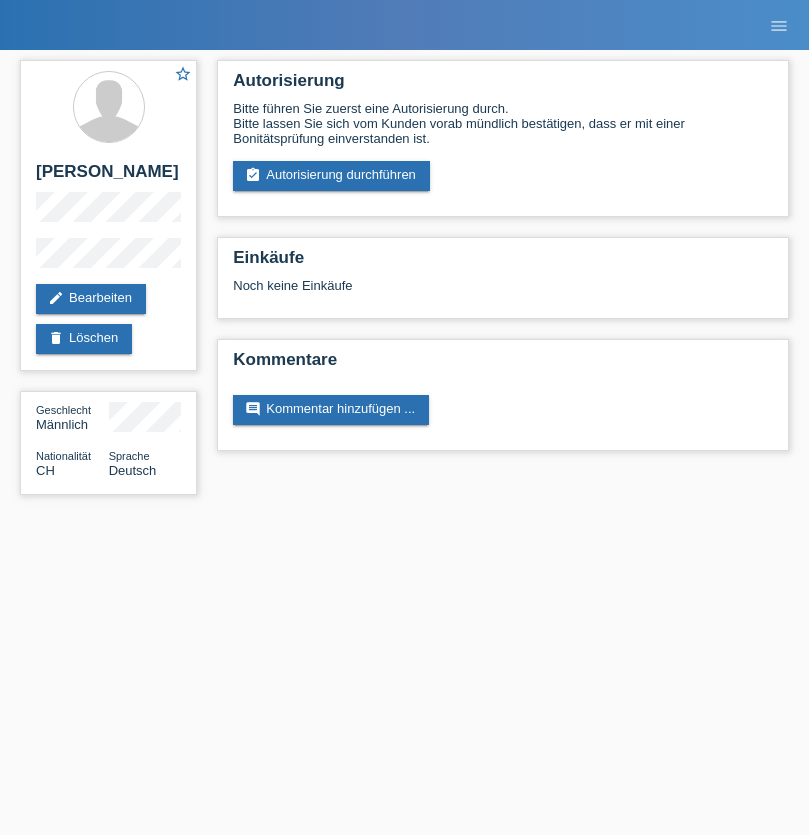 scroll, scrollTop: 0, scrollLeft: 0, axis: both 